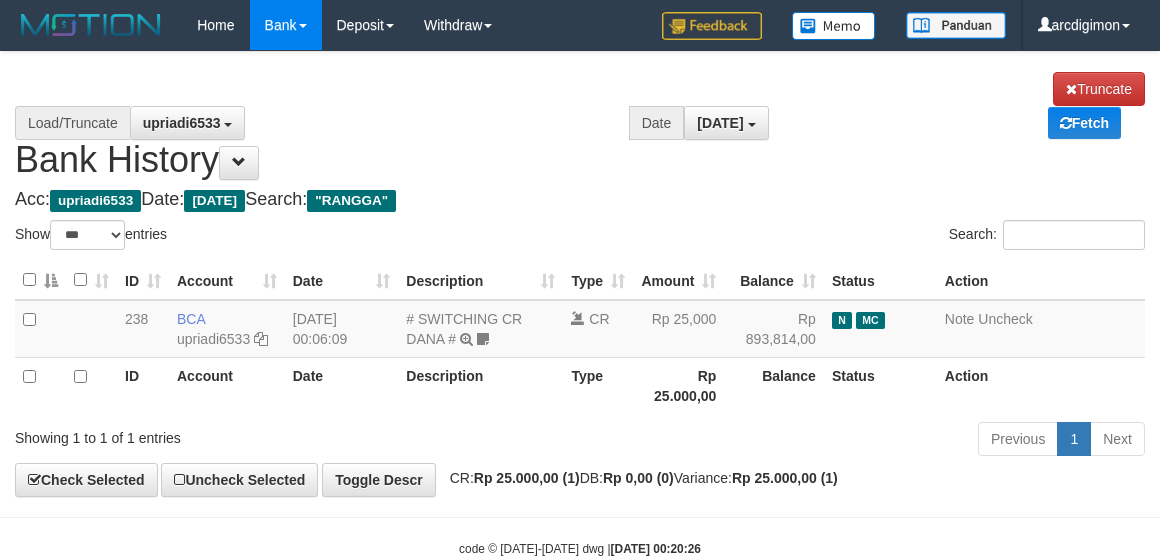 select on "***" 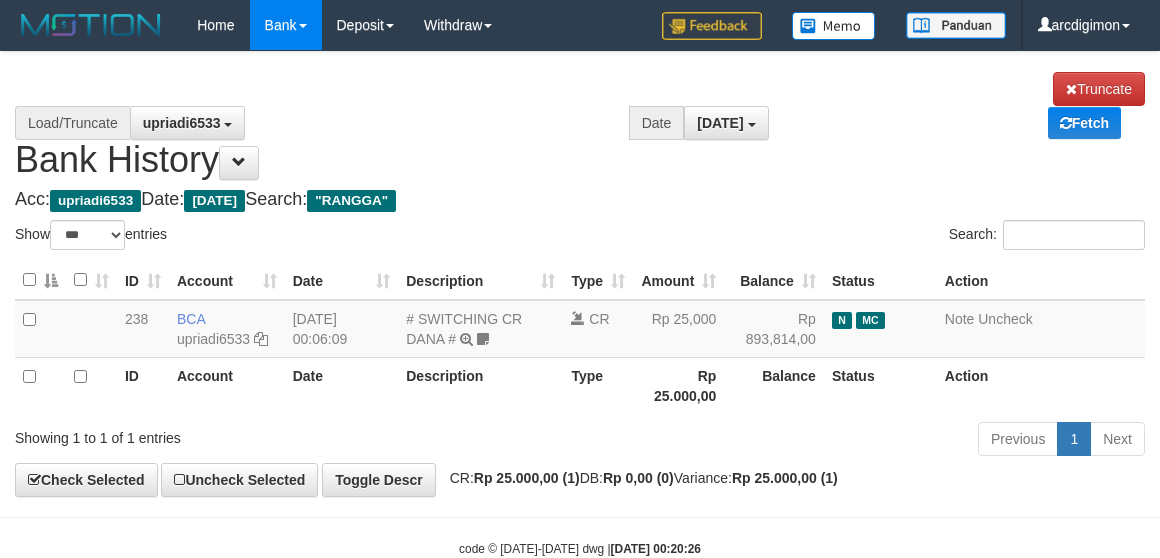 scroll, scrollTop: 52, scrollLeft: 0, axis: vertical 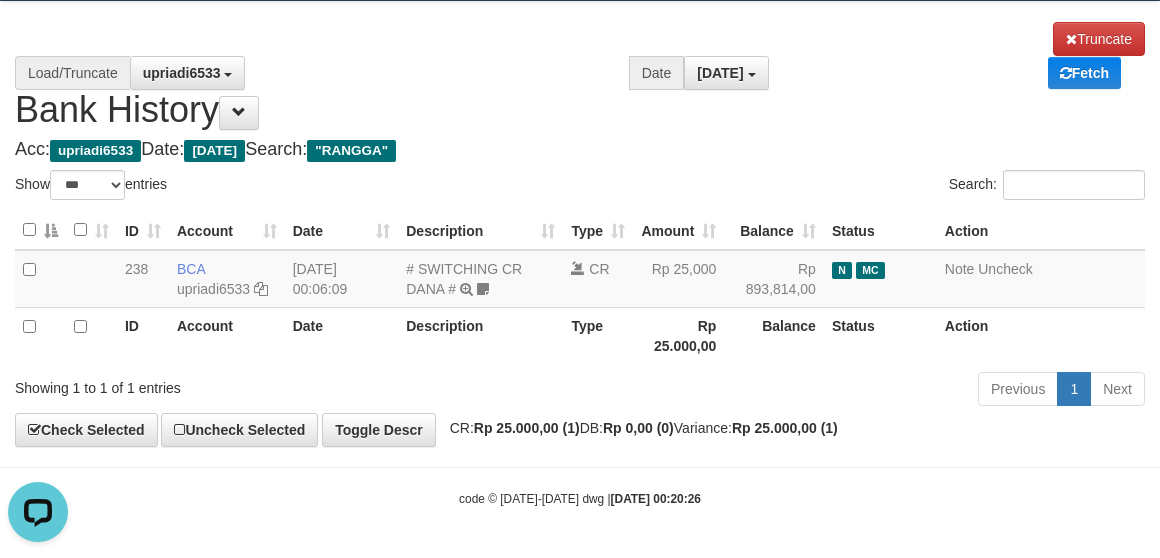 click on "**********" at bounding box center (580, 76) 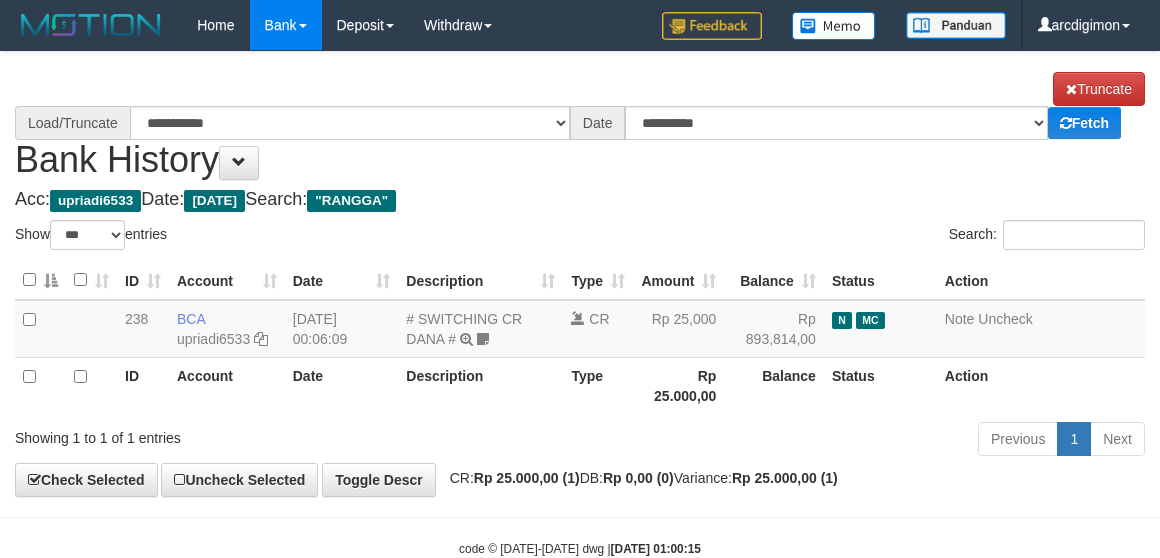 select on "***" 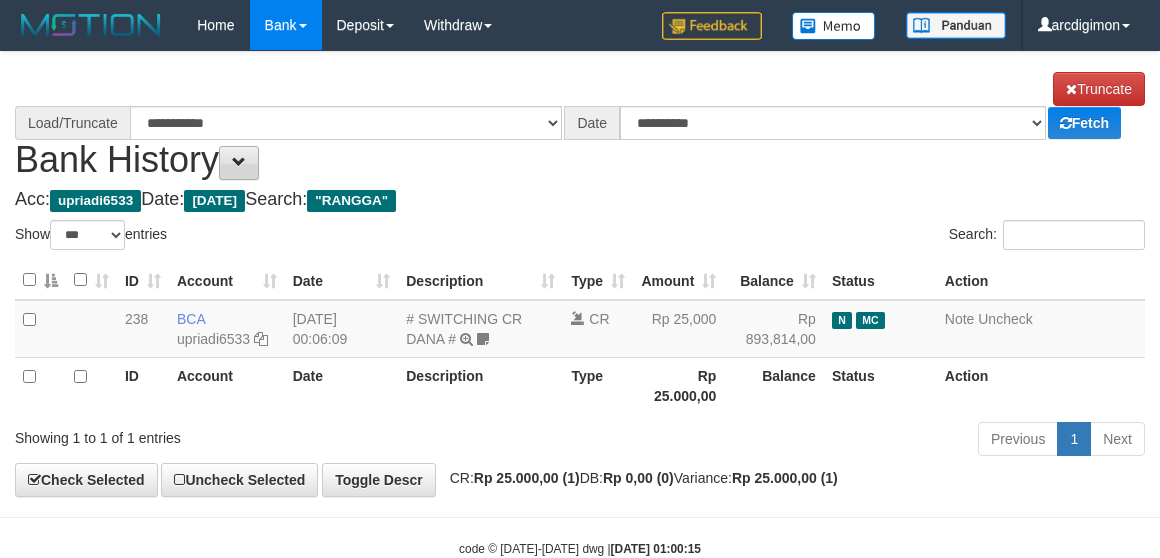 scroll, scrollTop: 52, scrollLeft: 0, axis: vertical 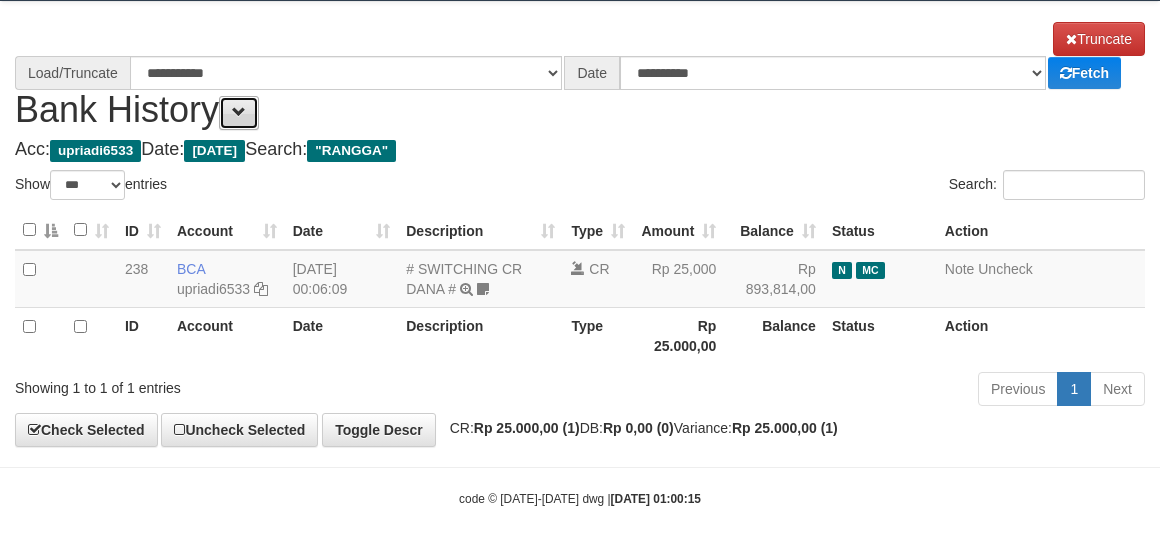 click at bounding box center [239, 113] 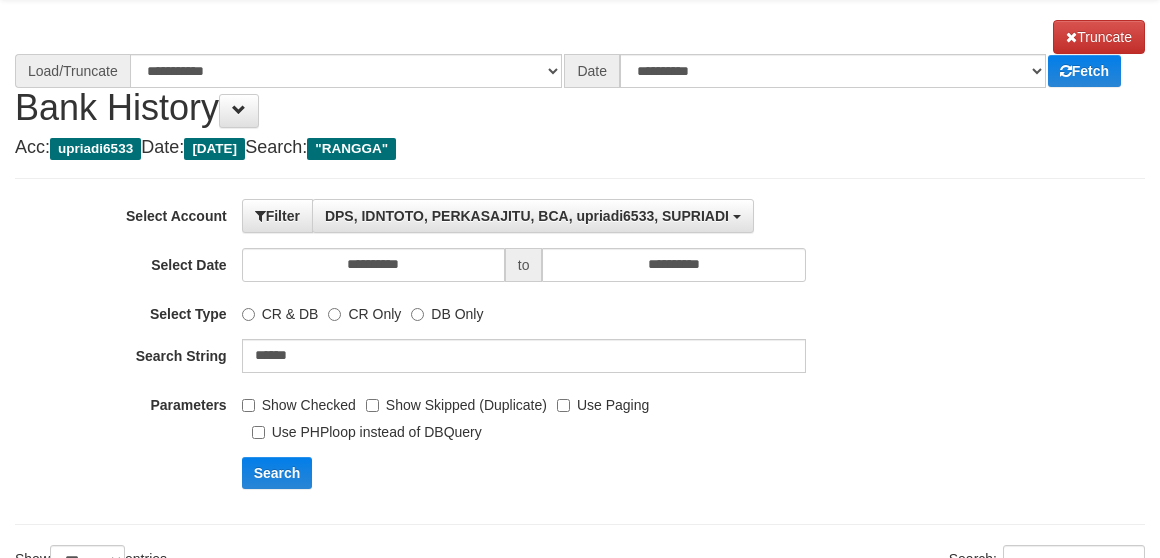 click on "Show Skipped (Duplicate)" at bounding box center [456, 401] 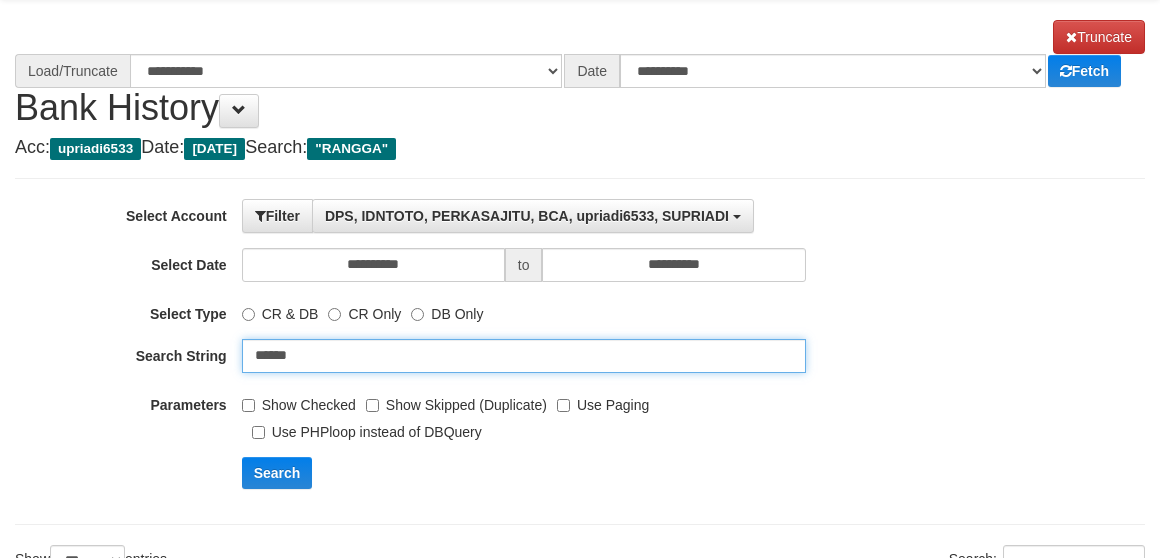 click on "******" at bounding box center (524, 356) 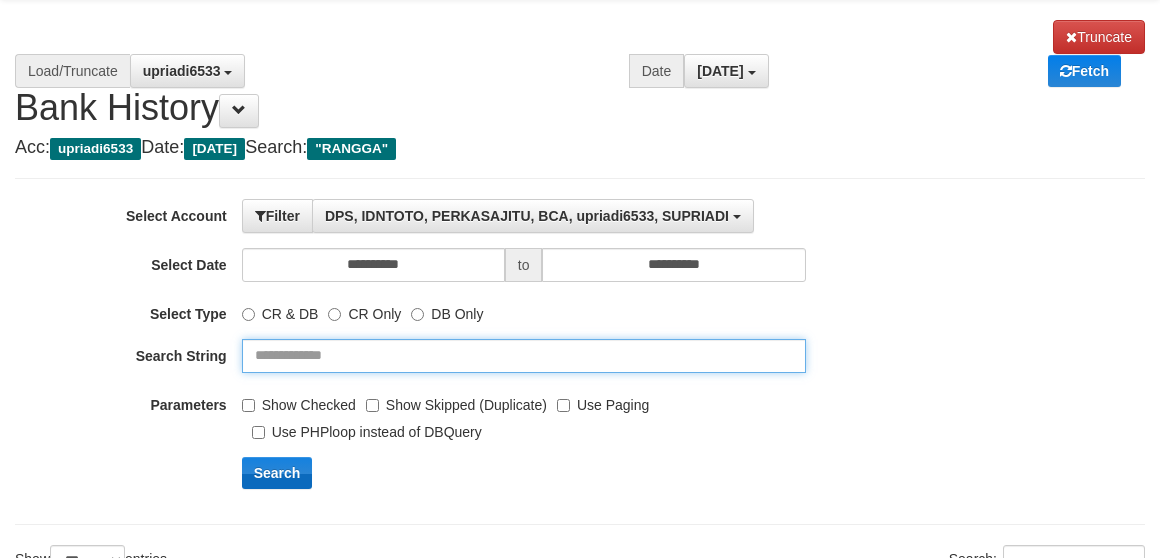 type 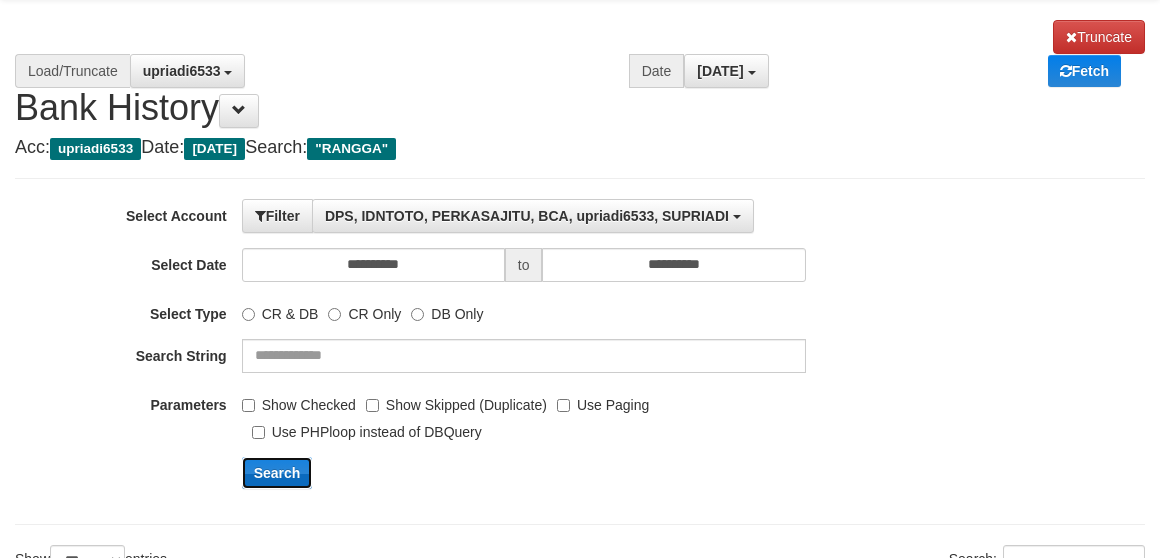 click on "Search" at bounding box center [277, 473] 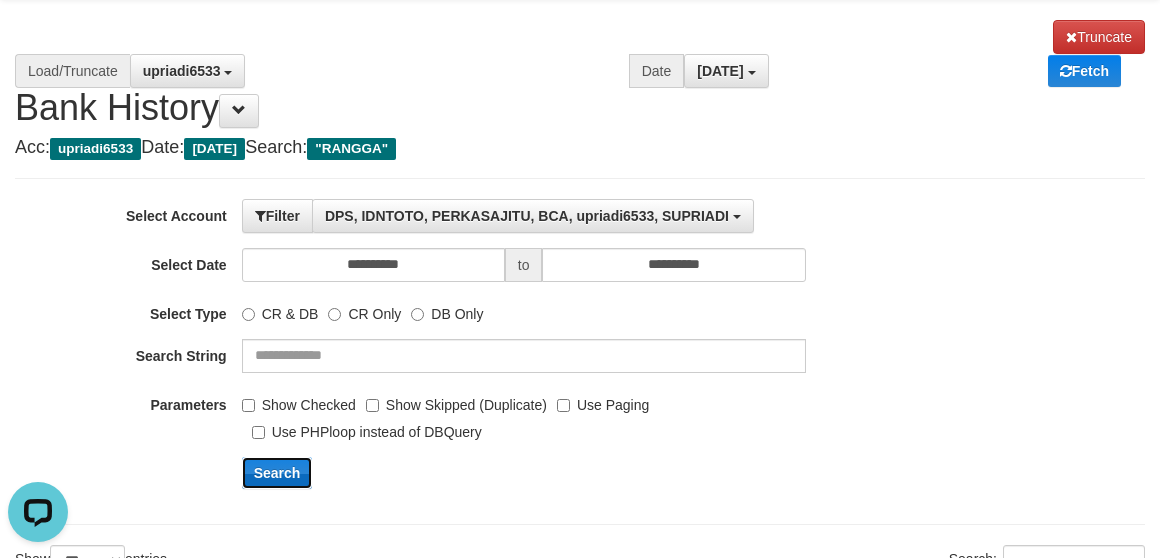 scroll, scrollTop: 0, scrollLeft: 0, axis: both 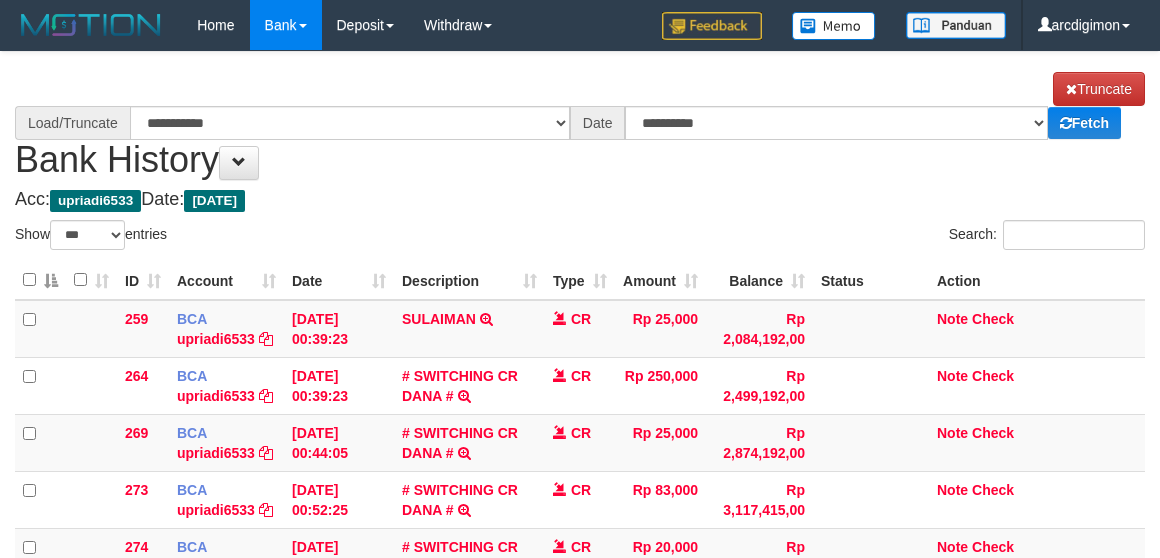 select on "***" 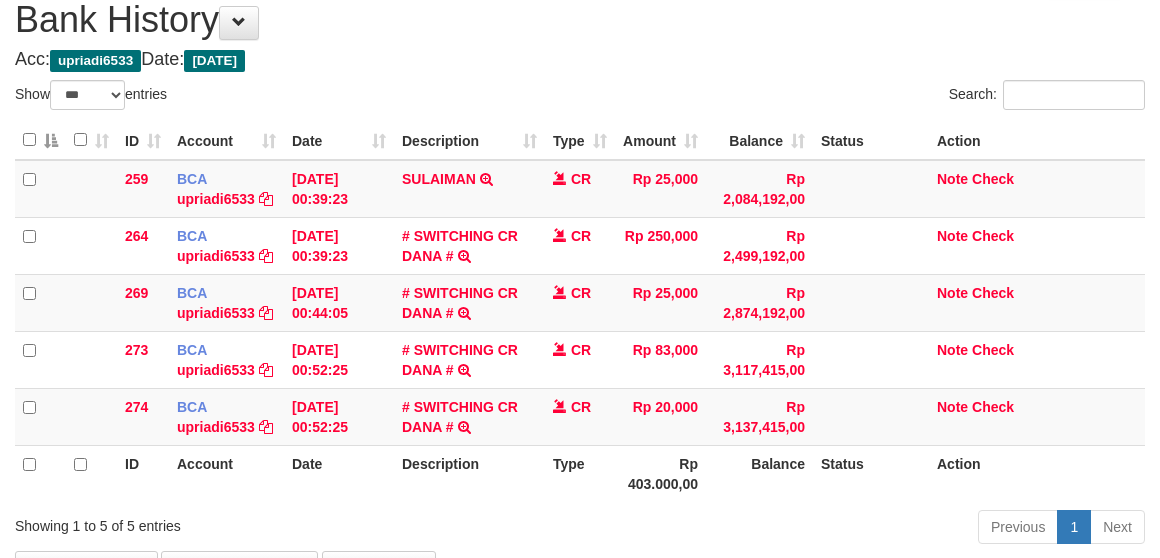 scroll, scrollTop: 147, scrollLeft: 0, axis: vertical 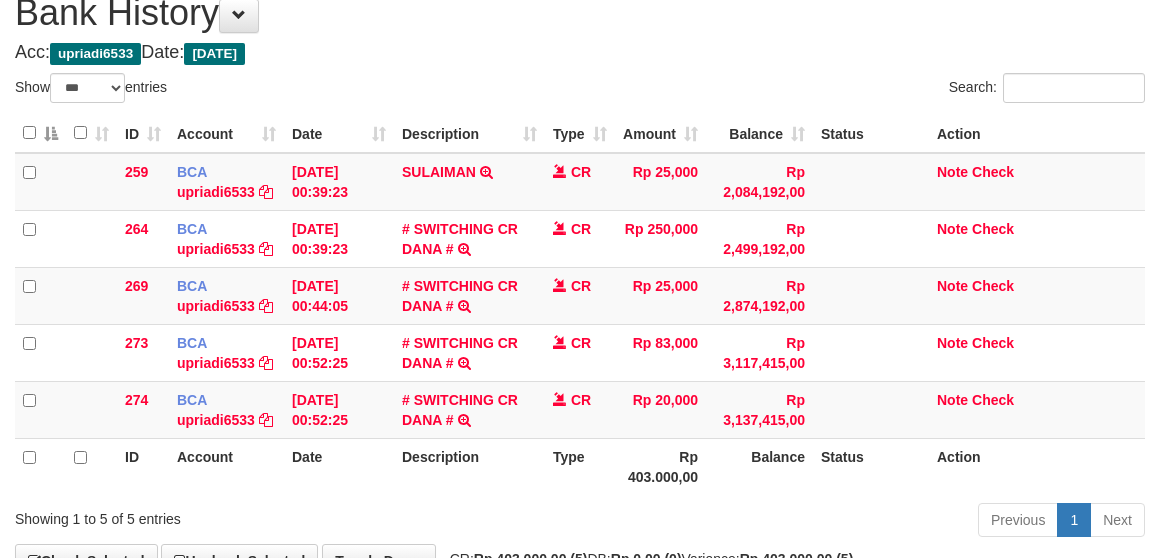 select on "****" 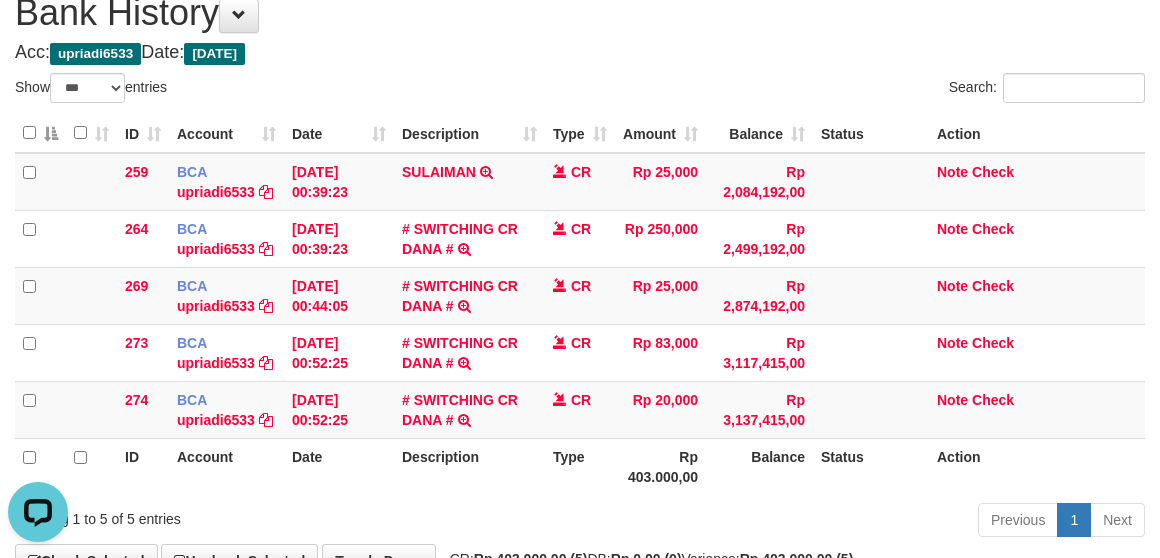 scroll, scrollTop: 0, scrollLeft: 0, axis: both 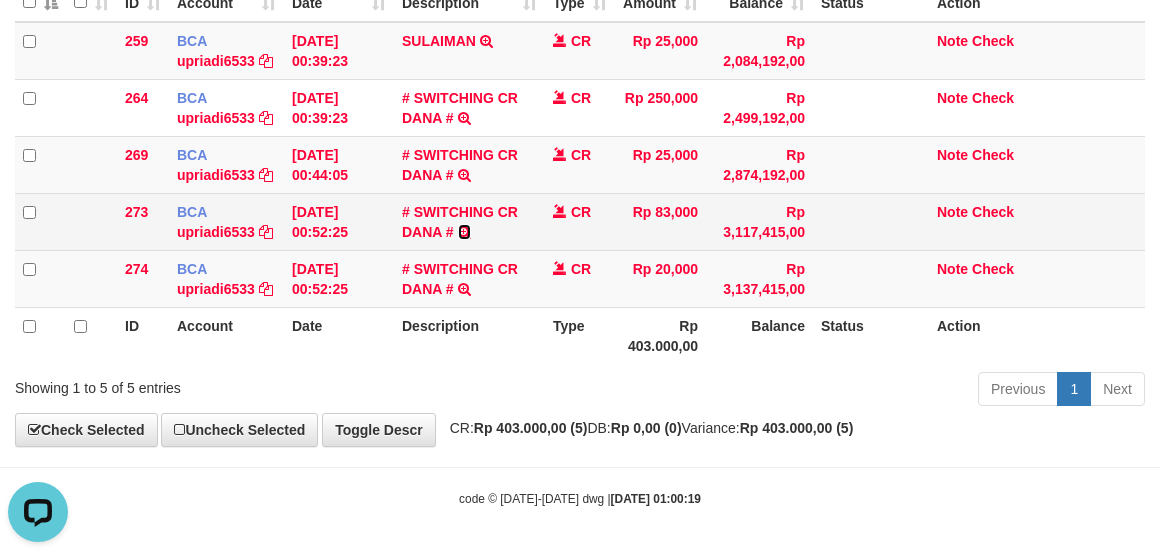click at bounding box center (464, 232) 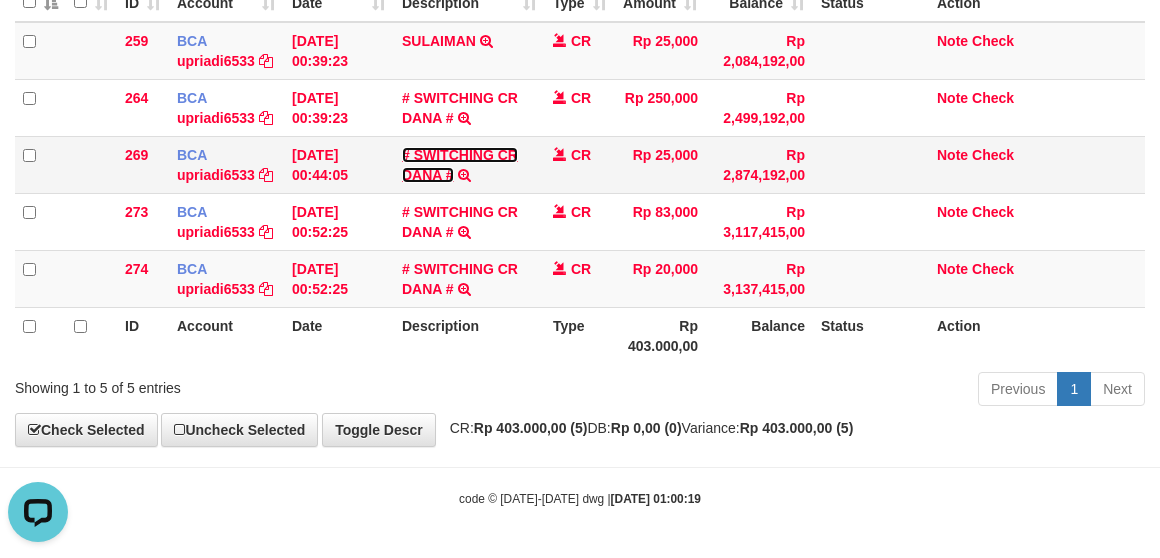 click on "# SWITCHING CR DANA #" at bounding box center [460, 165] 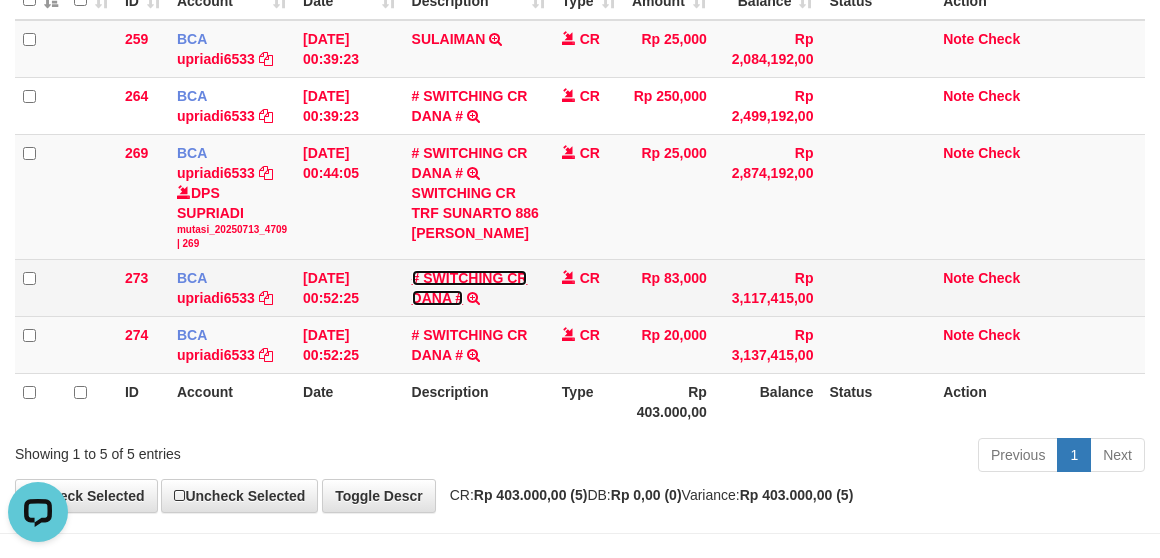 click on "# SWITCHING CR DANA #" at bounding box center (470, 288) 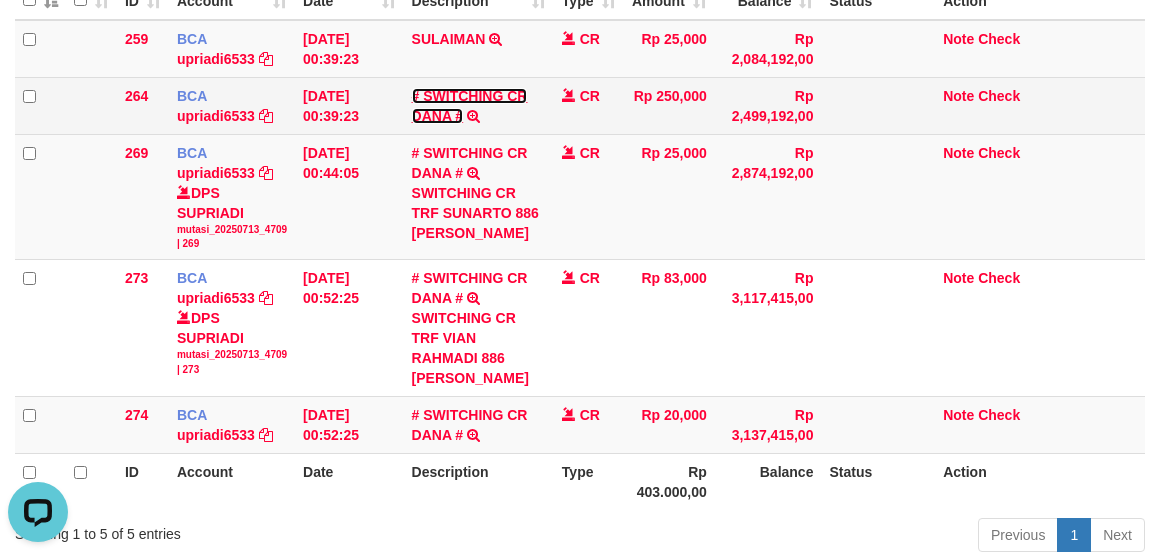 click on "# SWITCHING CR DANA #" at bounding box center [470, 106] 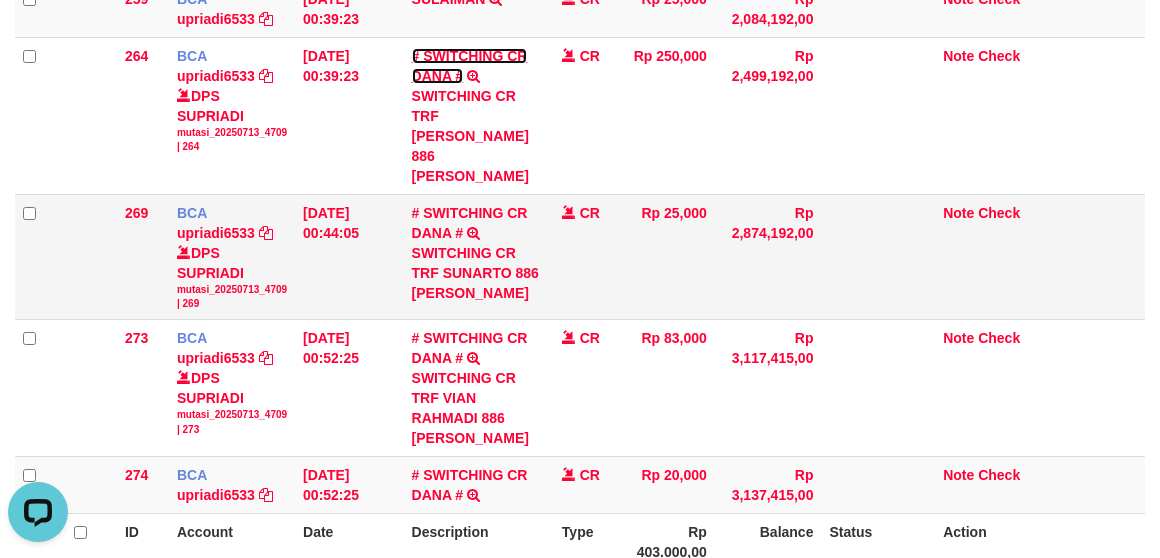 scroll, scrollTop: 427, scrollLeft: 0, axis: vertical 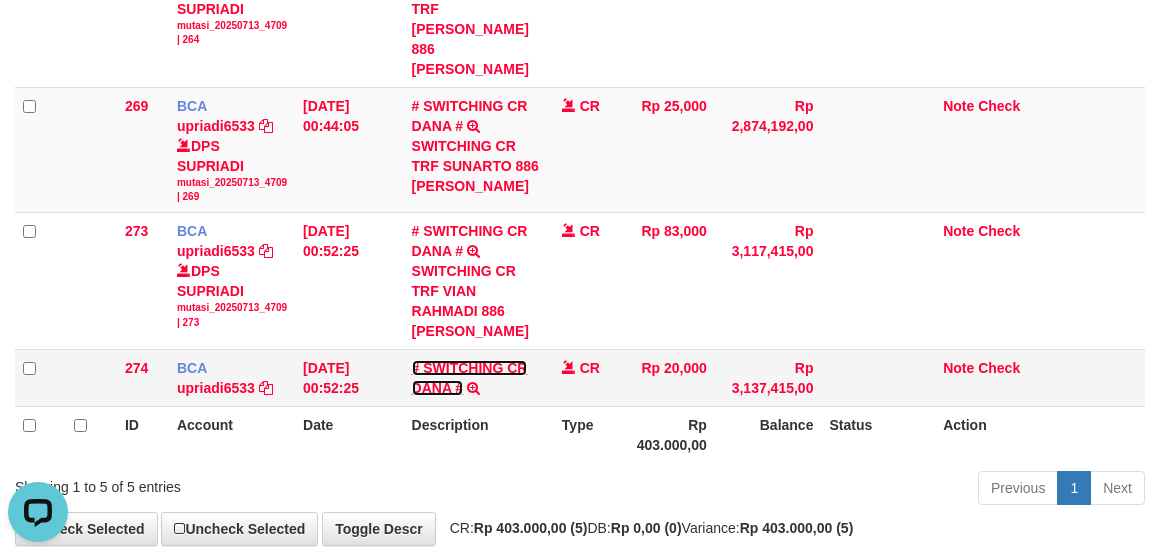 click on "# SWITCHING CR DANA #" at bounding box center (470, 378) 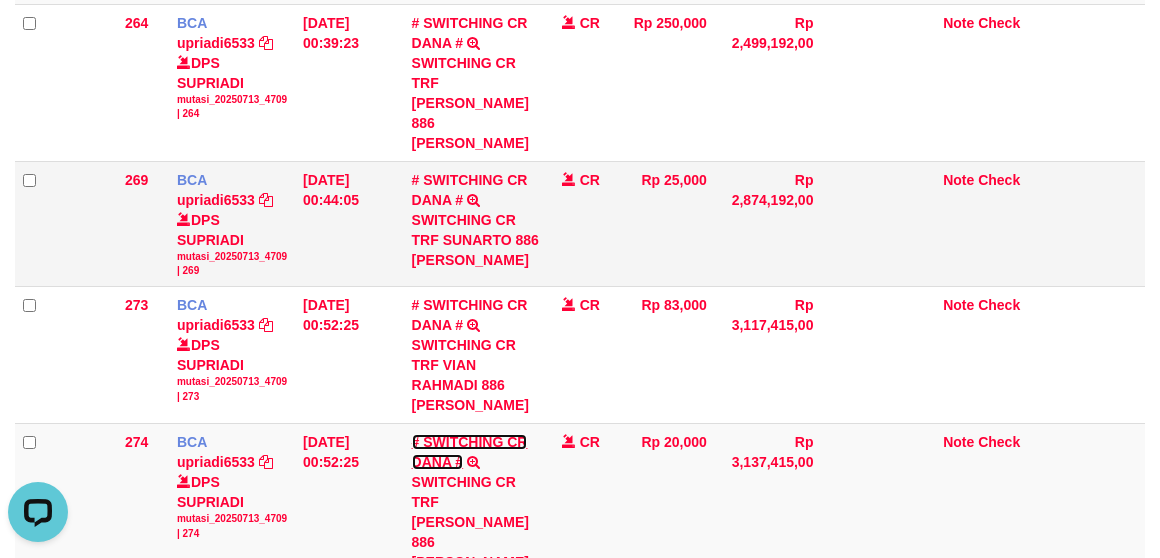 scroll, scrollTop: 354, scrollLeft: 0, axis: vertical 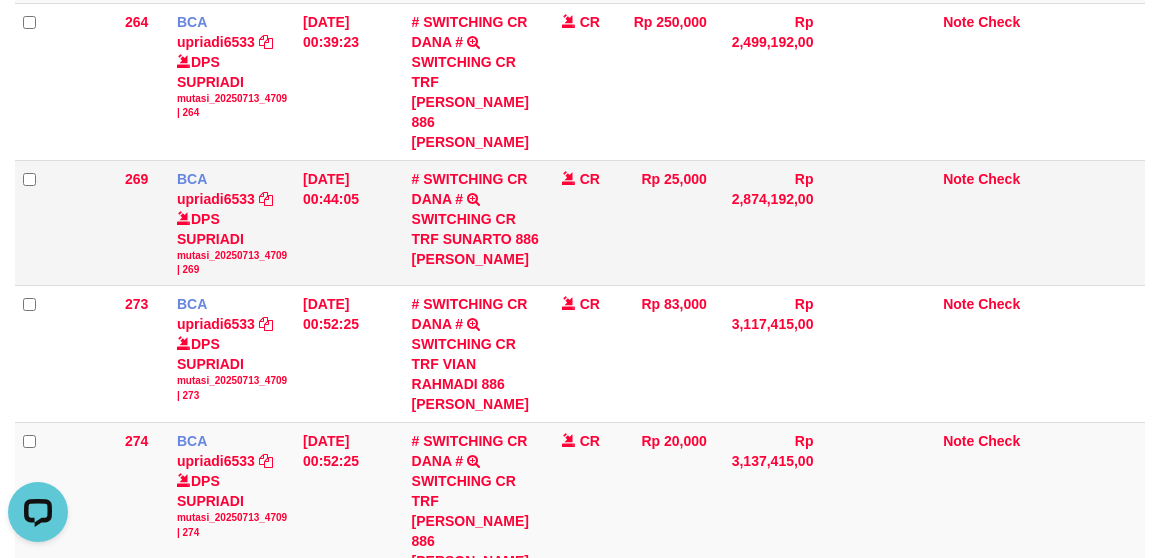 click at bounding box center (878, 223) 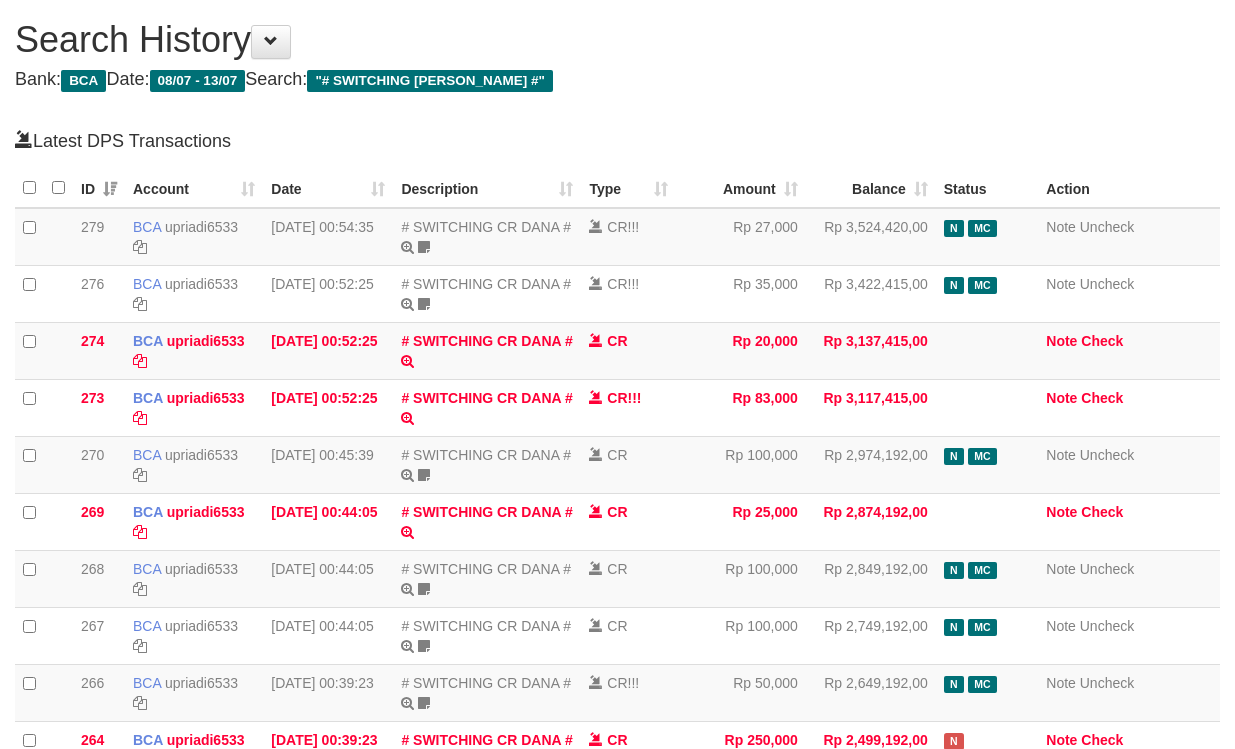 scroll, scrollTop: 0, scrollLeft: 0, axis: both 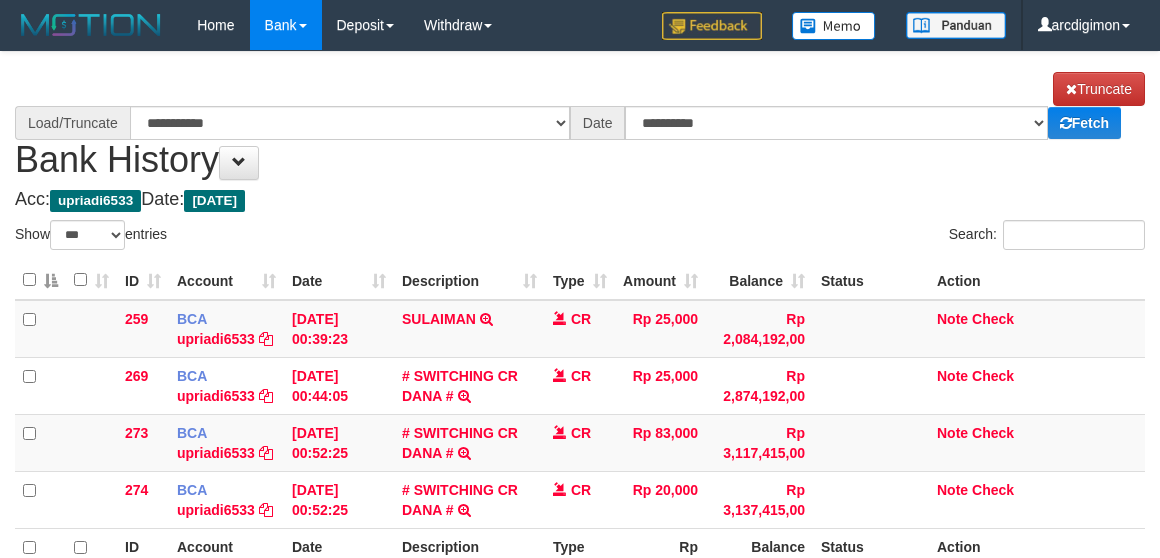 select on "***" 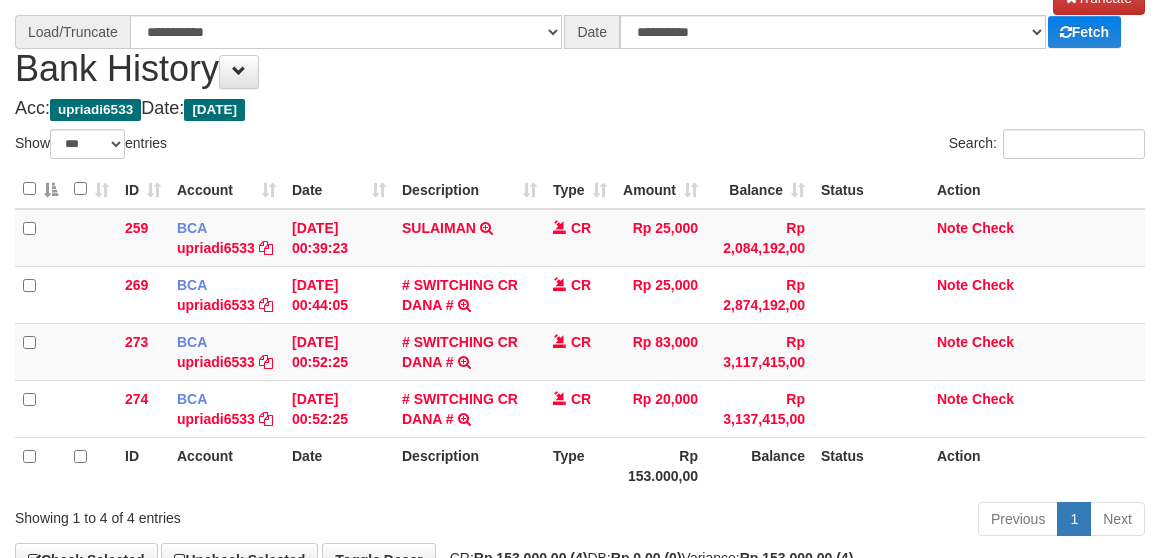 scroll, scrollTop: 147, scrollLeft: 0, axis: vertical 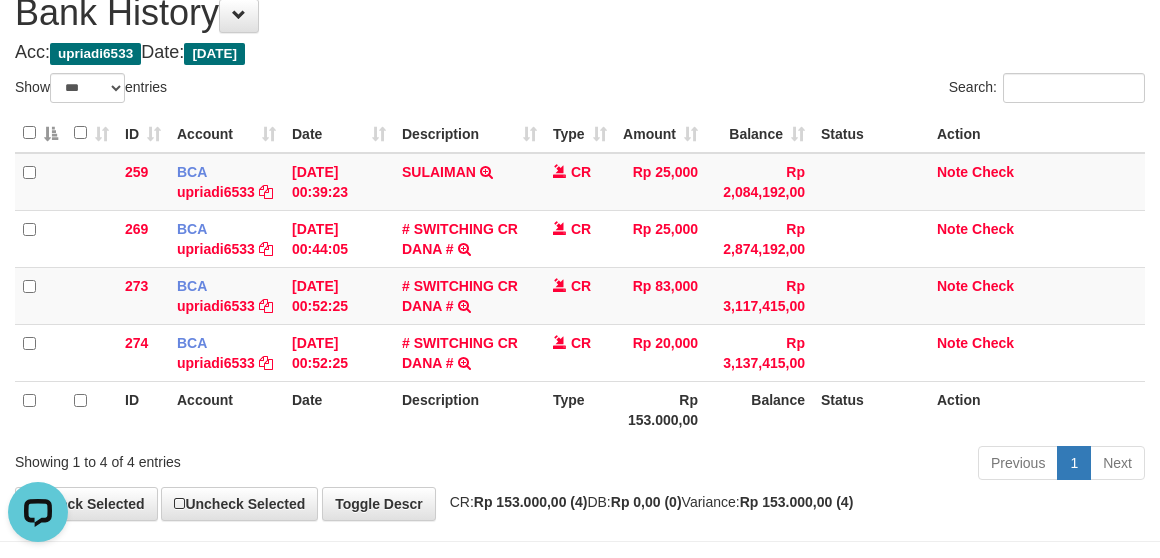 select on "****" 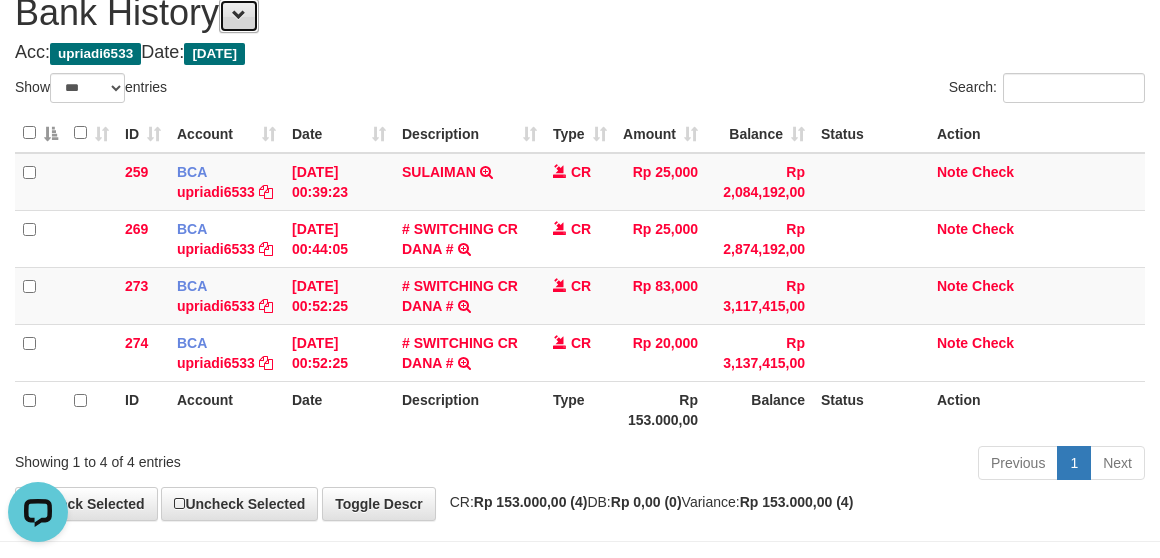 click at bounding box center (239, 16) 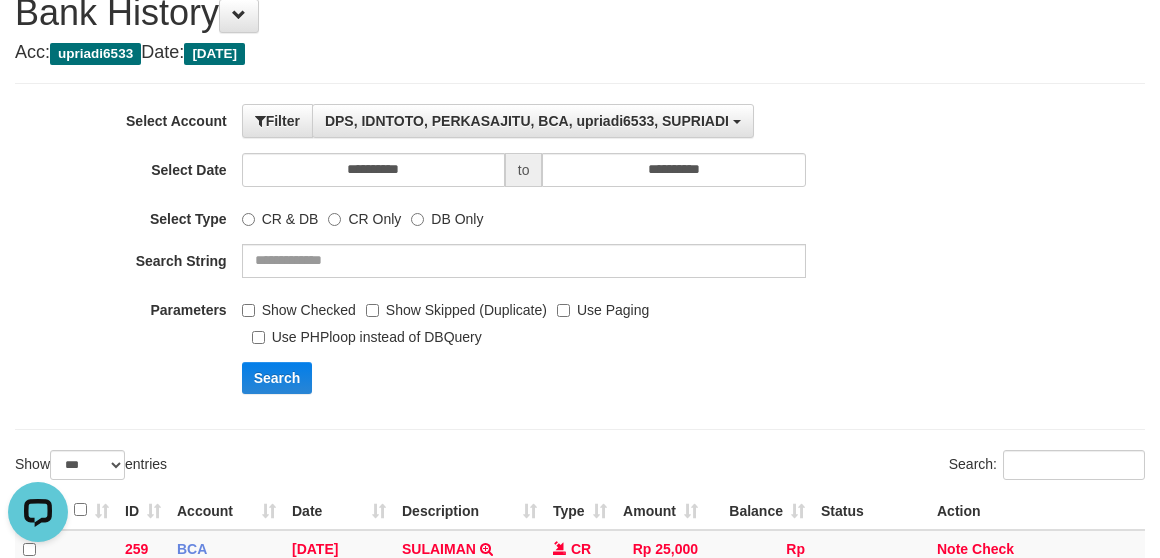 drag, startPoint x: 452, startPoint y: 330, endPoint x: 436, endPoint y: 321, distance: 18.35756 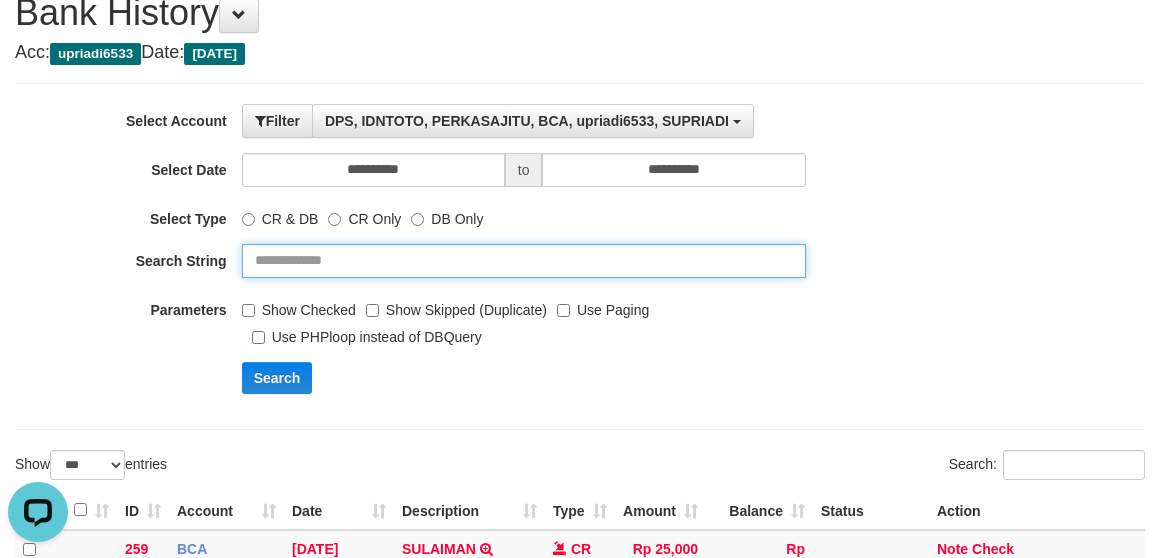 click at bounding box center [524, 261] 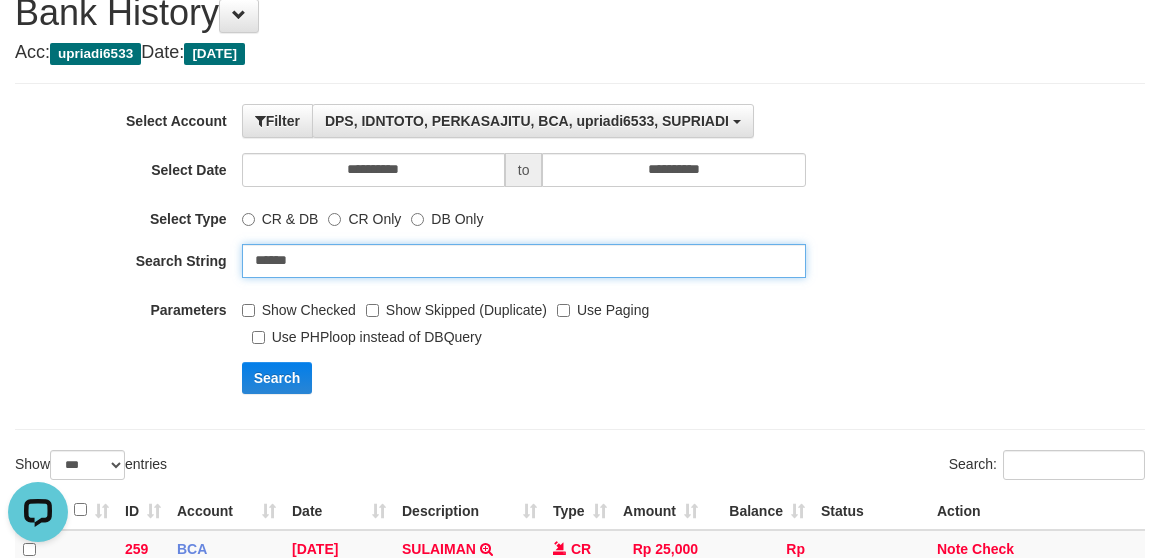 type on "******" 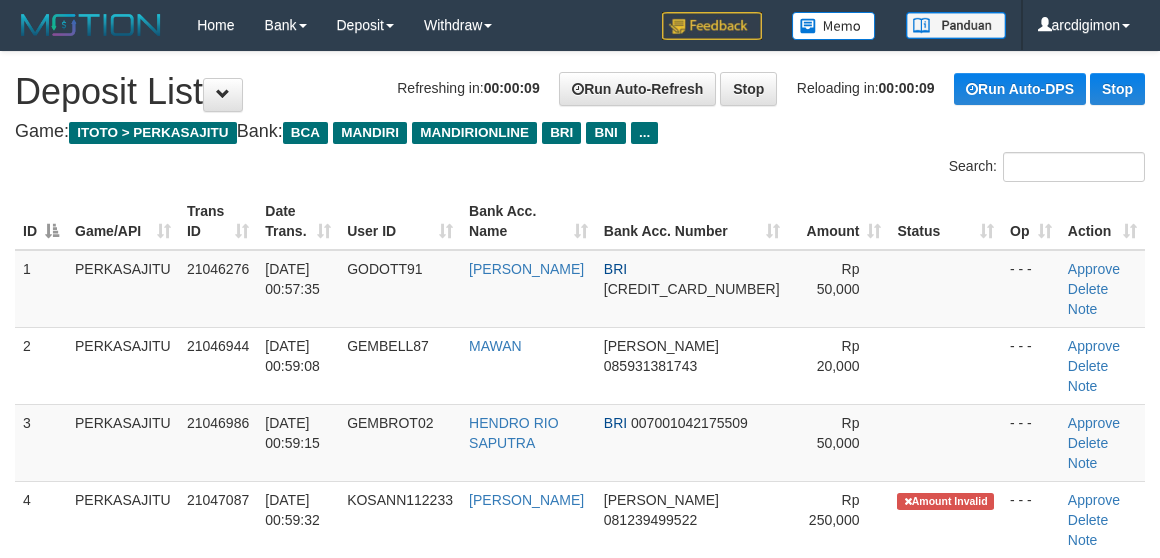 scroll, scrollTop: 0, scrollLeft: 0, axis: both 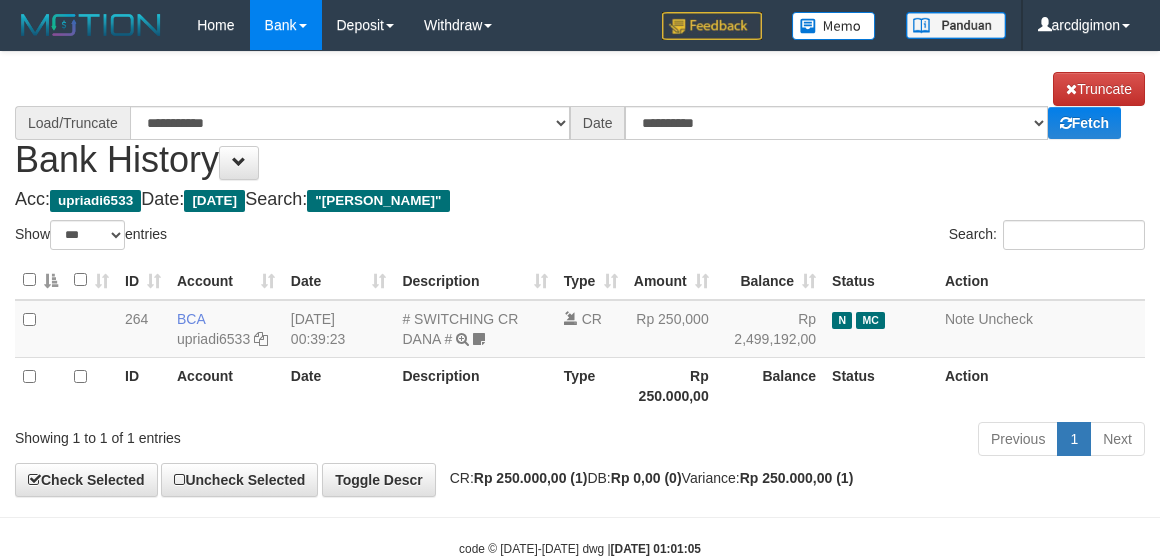 select on "***" 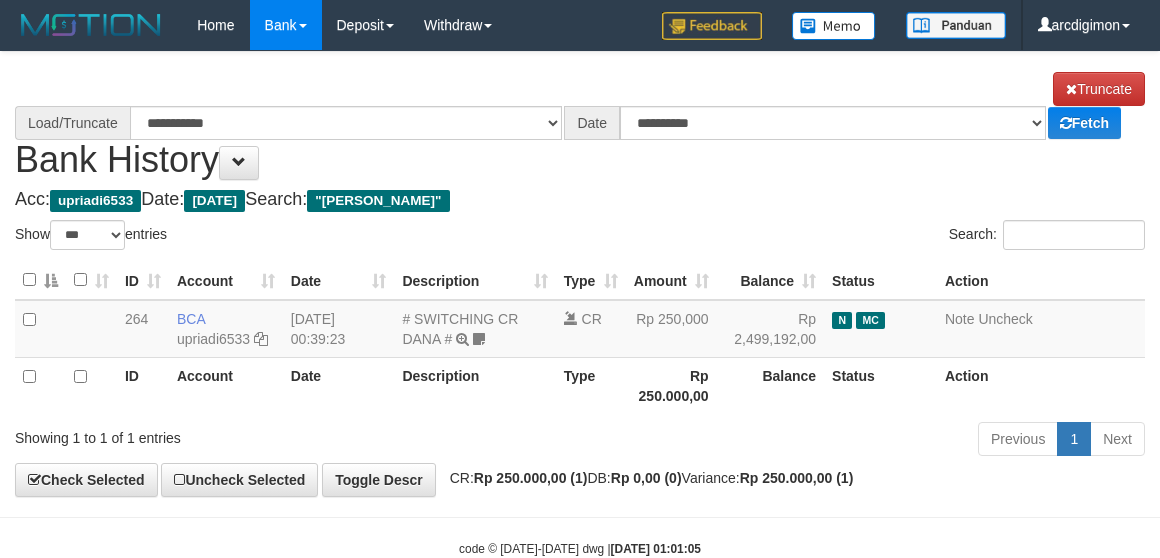 scroll, scrollTop: 0, scrollLeft: 0, axis: both 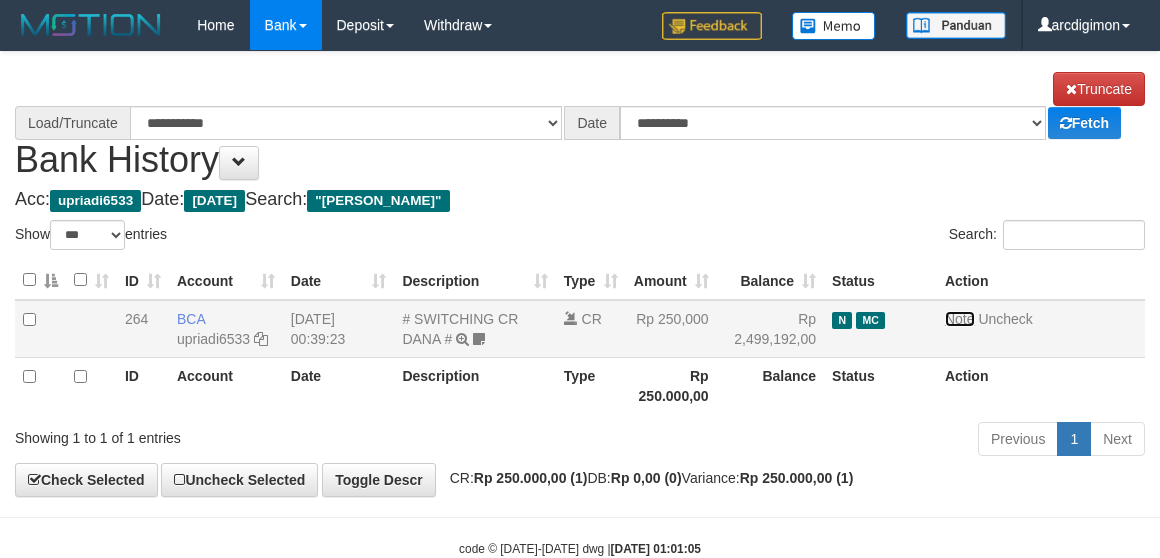 click on "Note" at bounding box center (960, 319) 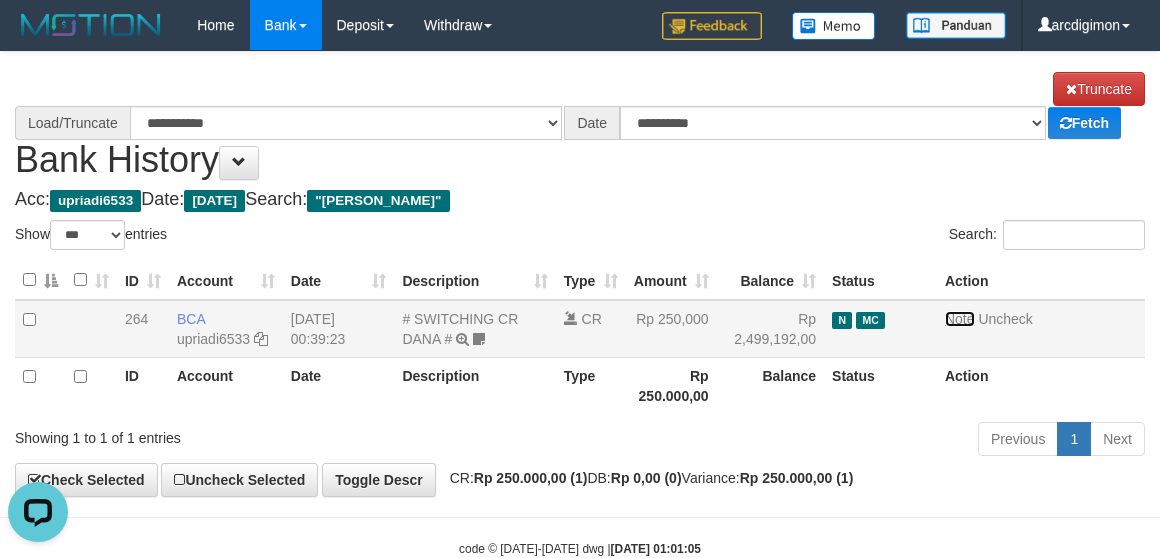 scroll, scrollTop: 0, scrollLeft: 0, axis: both 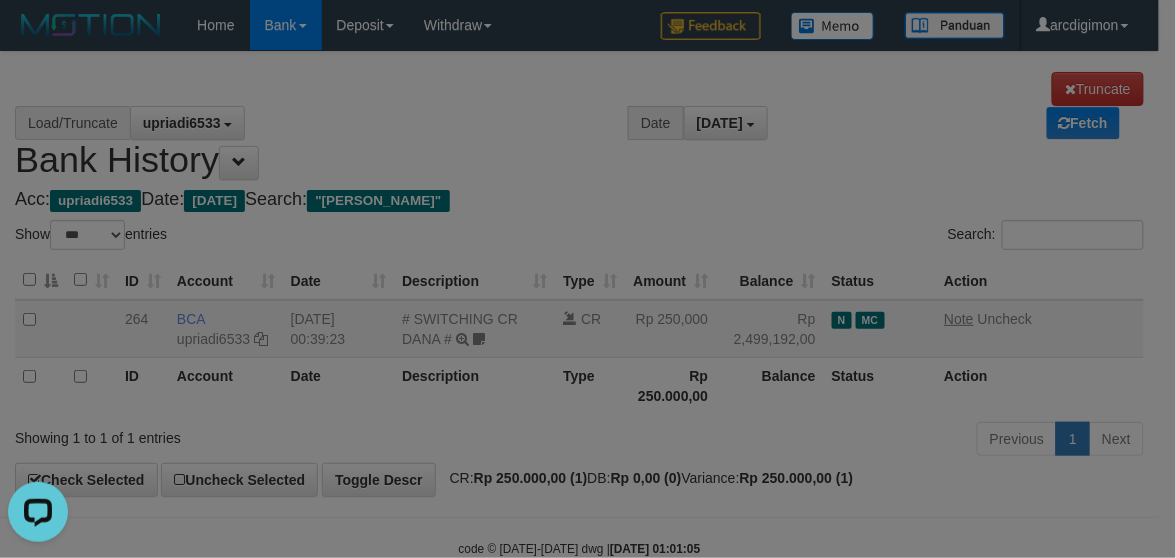click at bounding box center (588, 279) 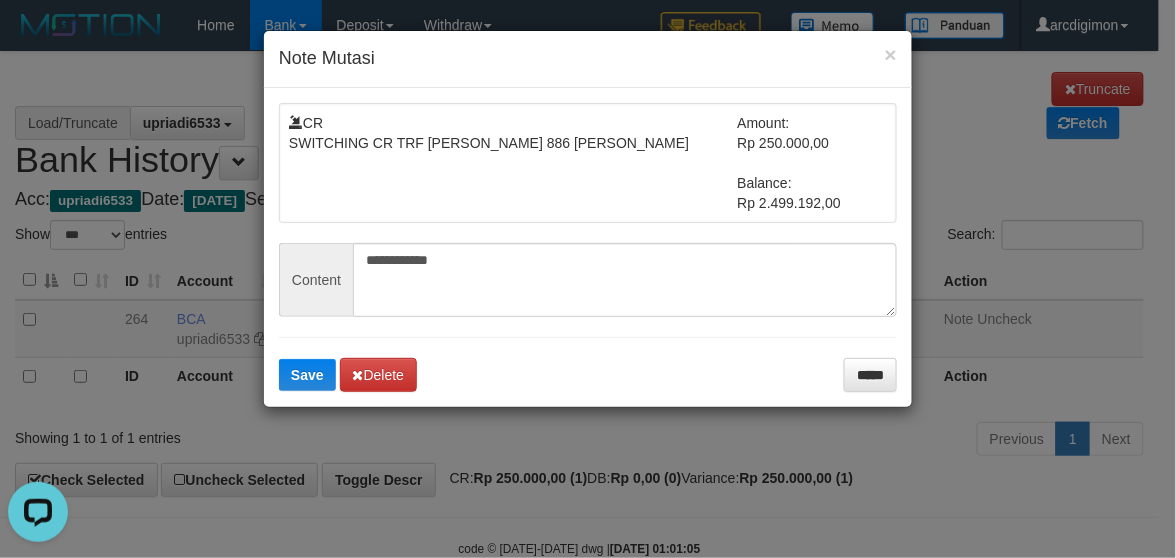 click on "CR
SWITCHING CR TRF
MAHMUD
886 DANA
Amount:
Rp 250.000,00
Balance:
Rp 2.499.192,00" at bounding box center (588, 163) 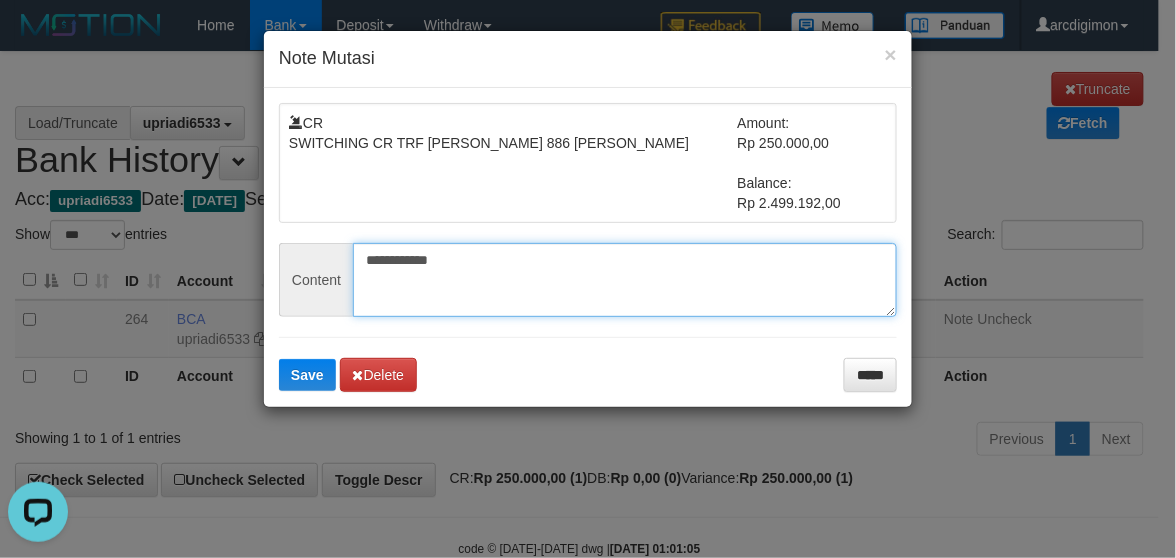 click on "**********" at bounding box center [625, 280] 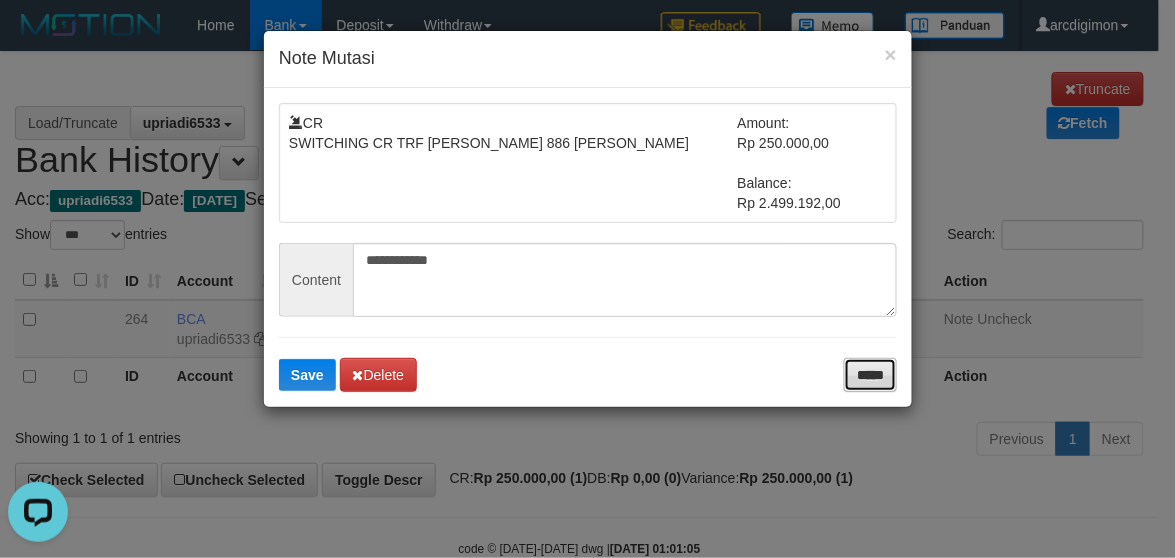 click on "*****" at bounding box center (870, 375) 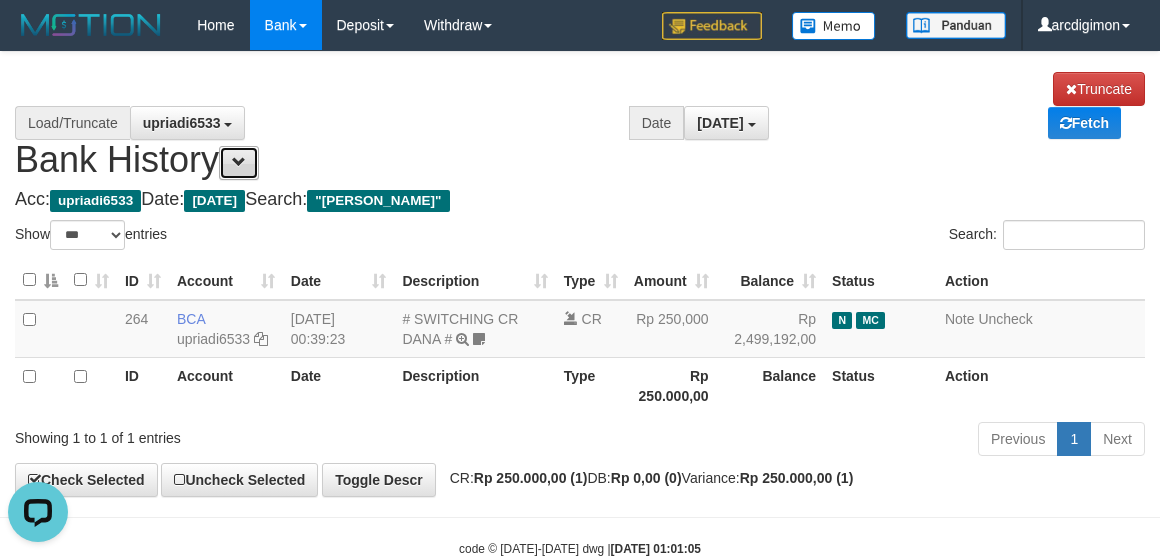 click at bounding box center [239, 163] 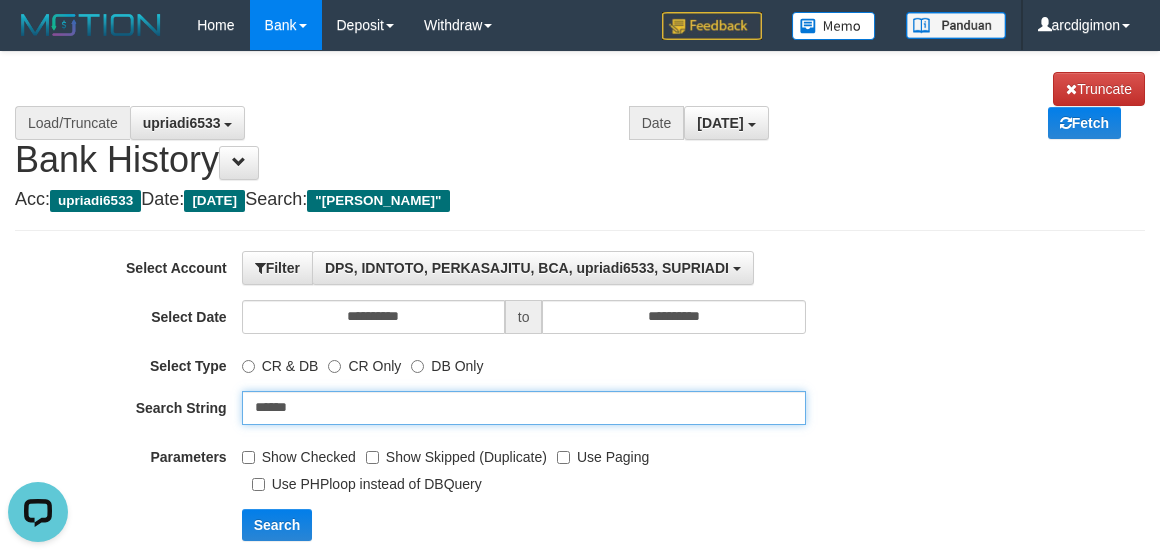click on "******" at bounding box center (524, 408) 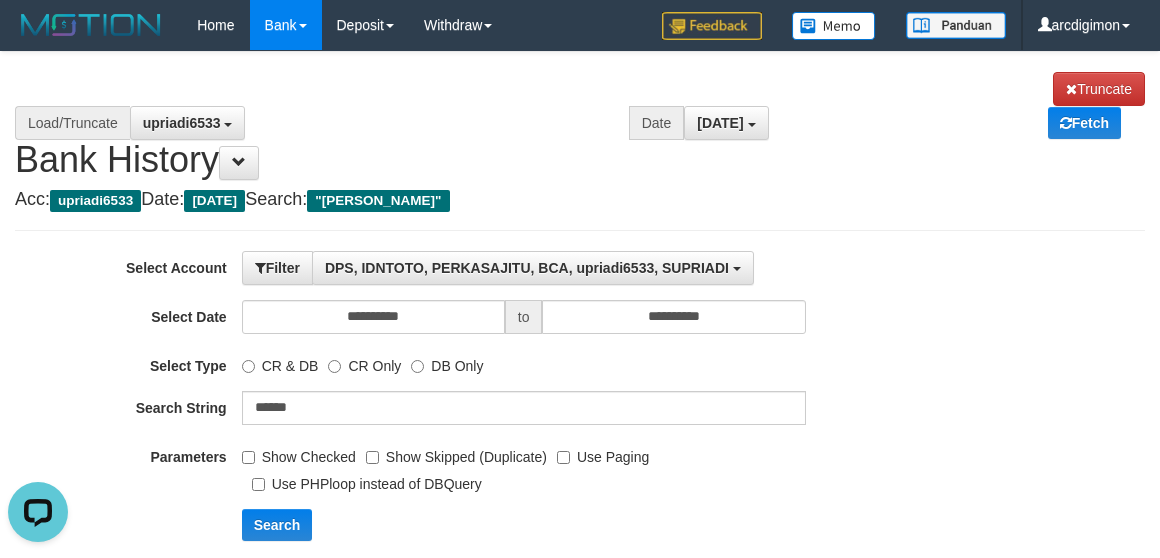 click on "Show Skipped (Duplicate)" at bounding box center [456, 453] 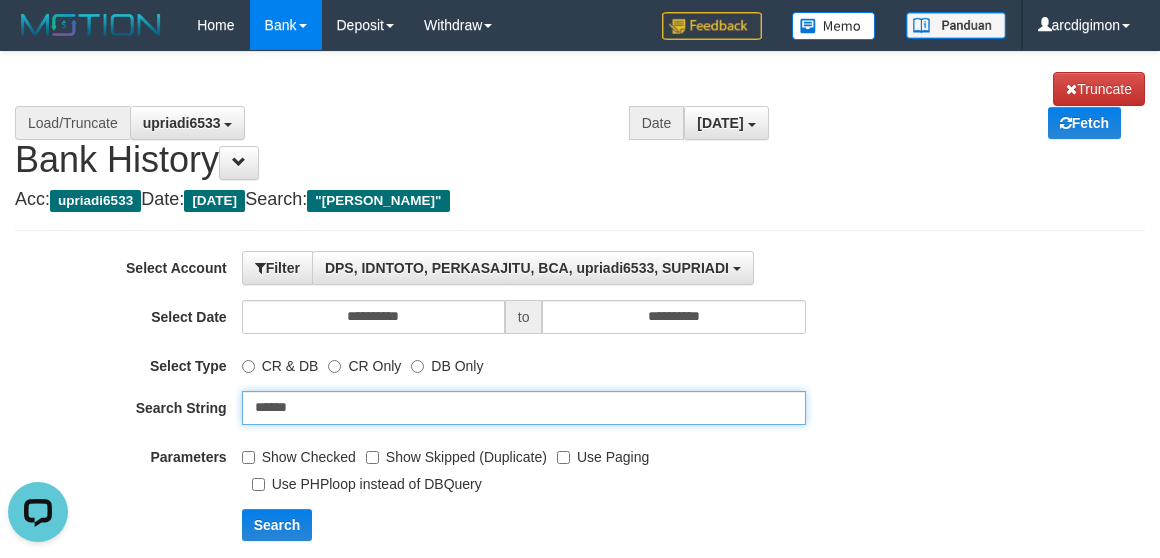 click on "******" at bounding box center [524, 408] 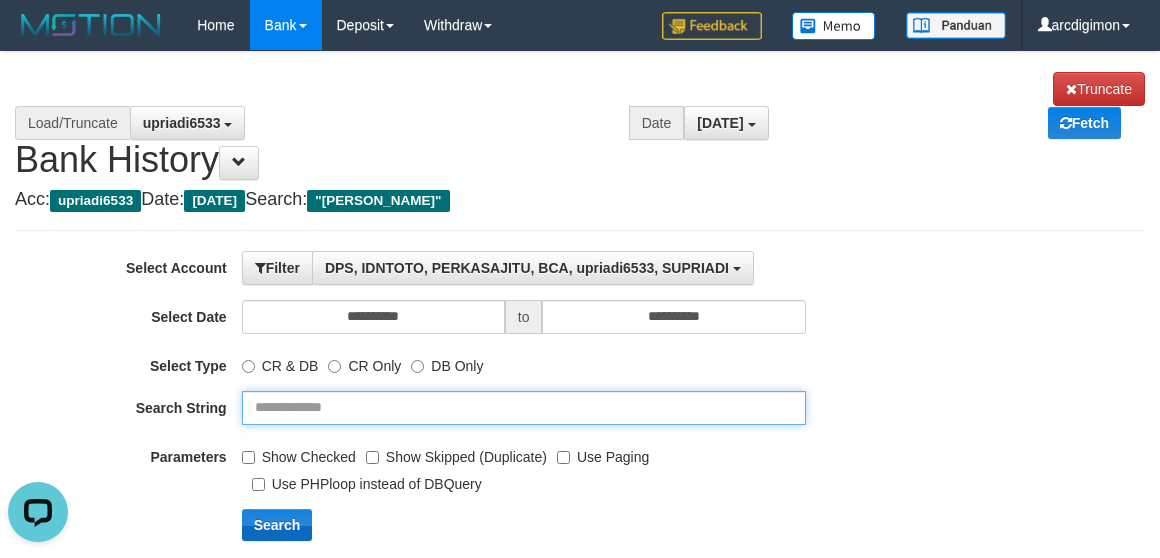 type 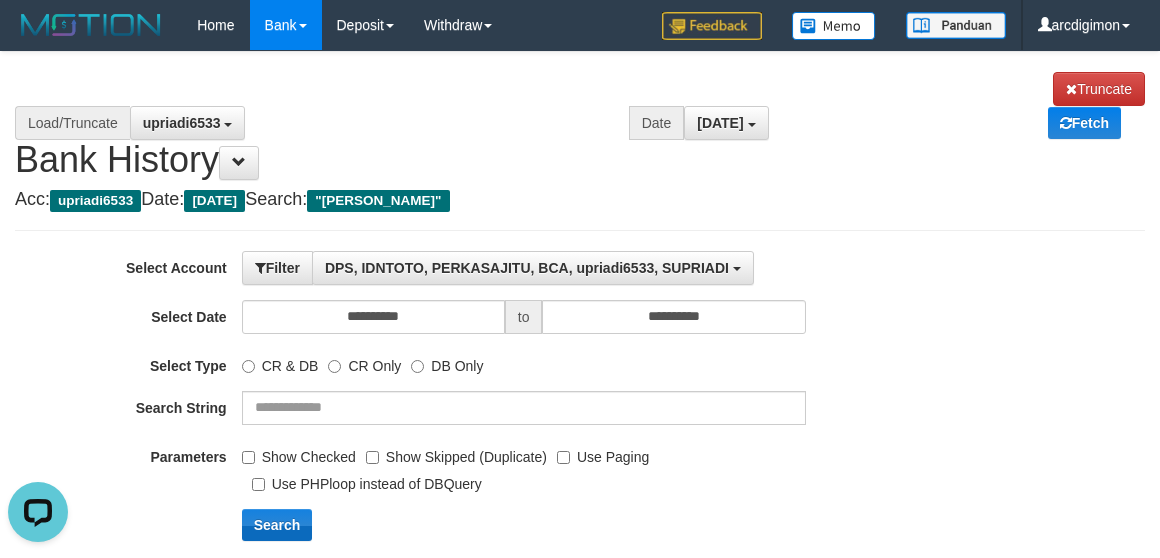 type 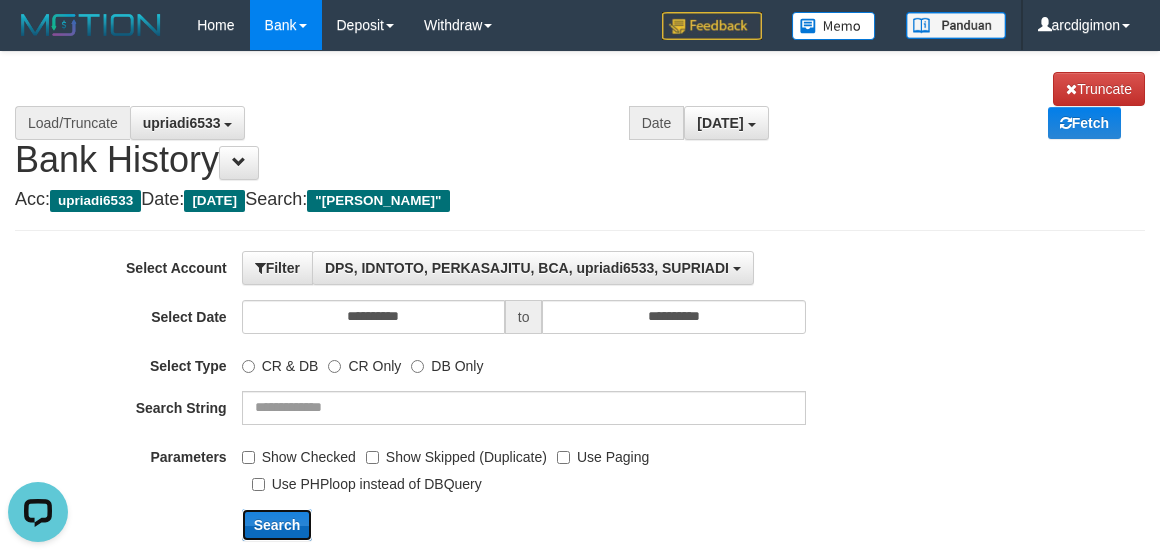 click on "Search" at bounding box center (277, 525) 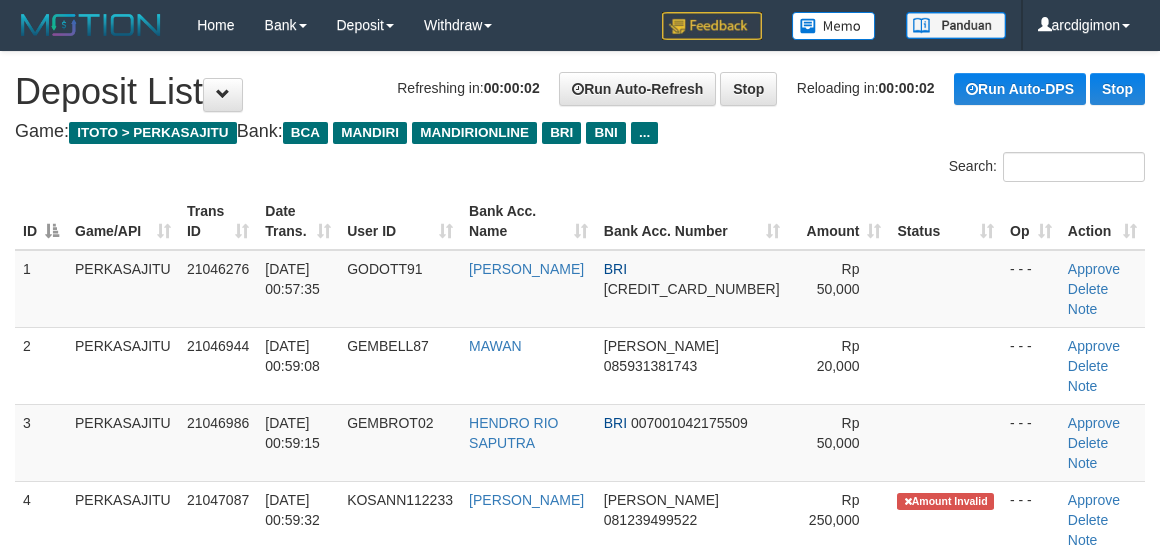 scroll, scrollTop: 0, scrollLeft: 0, axis: both 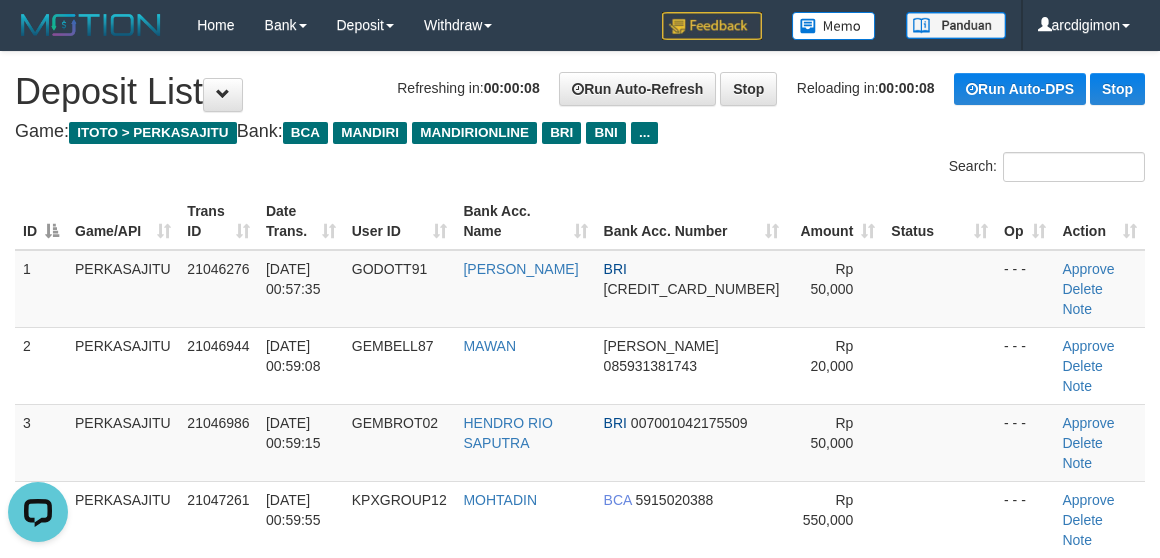 click on "**********" at bounding box center [580, 466] 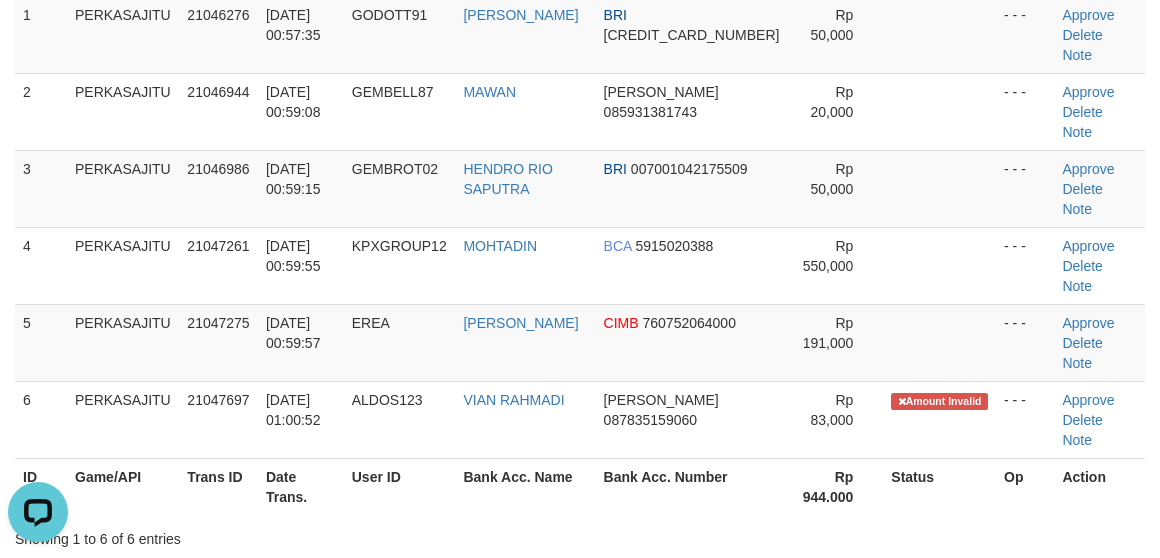scroll, scrollTop: 312, scrollLeft: 0, axis: vertical 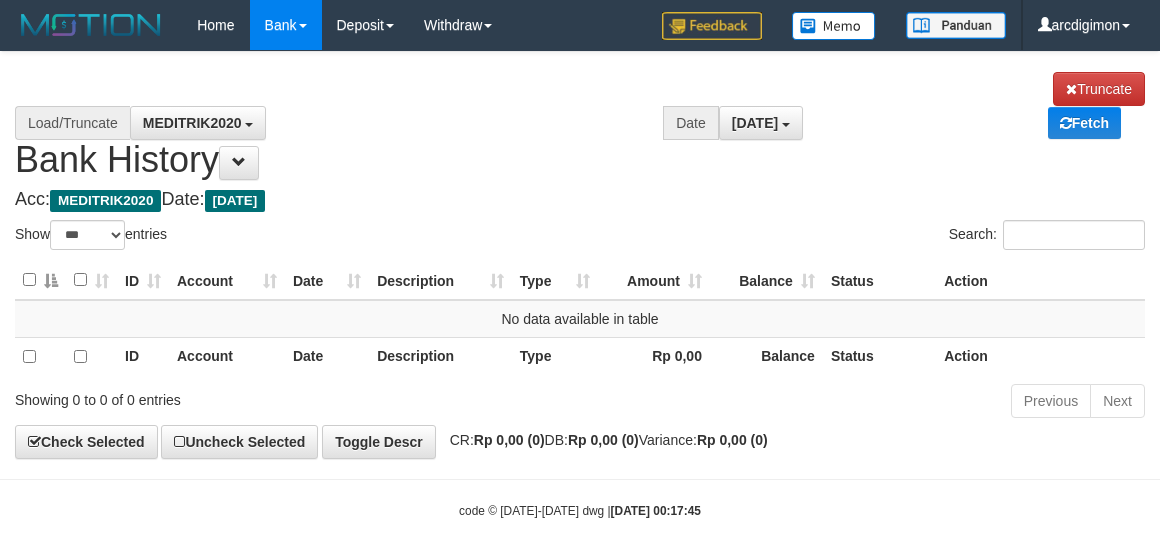 select on "***" 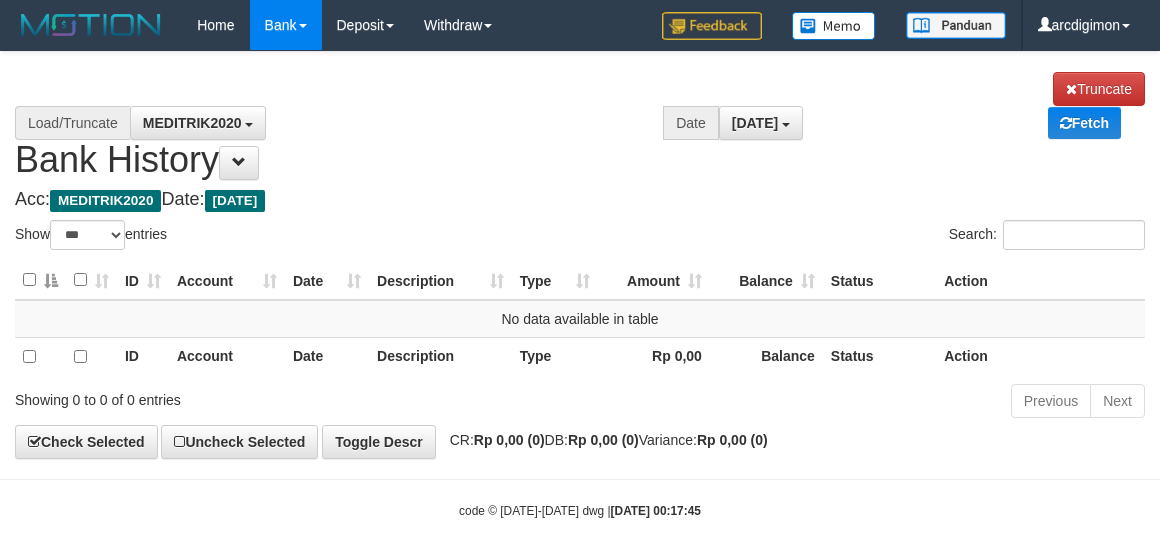 scroll, scrollTop: 0, scrollLeft: 0, axis: both 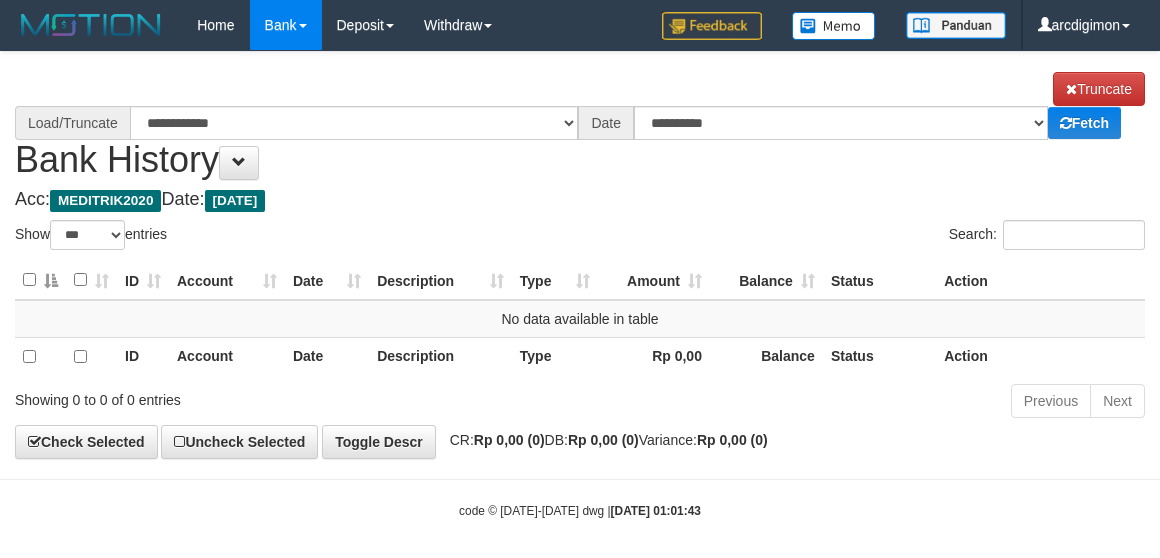 select on "***" 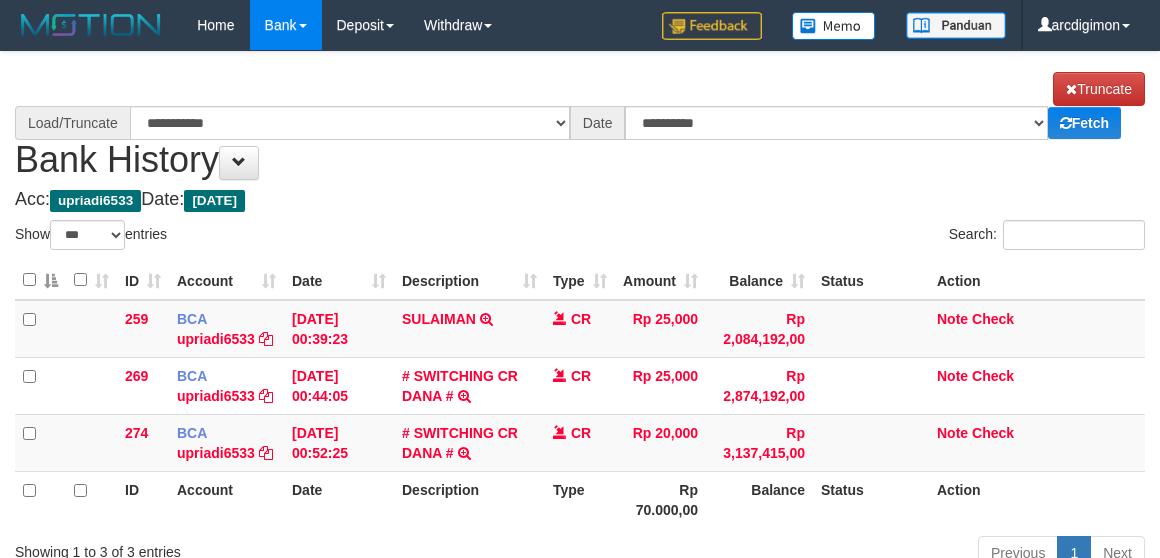 select on "***" 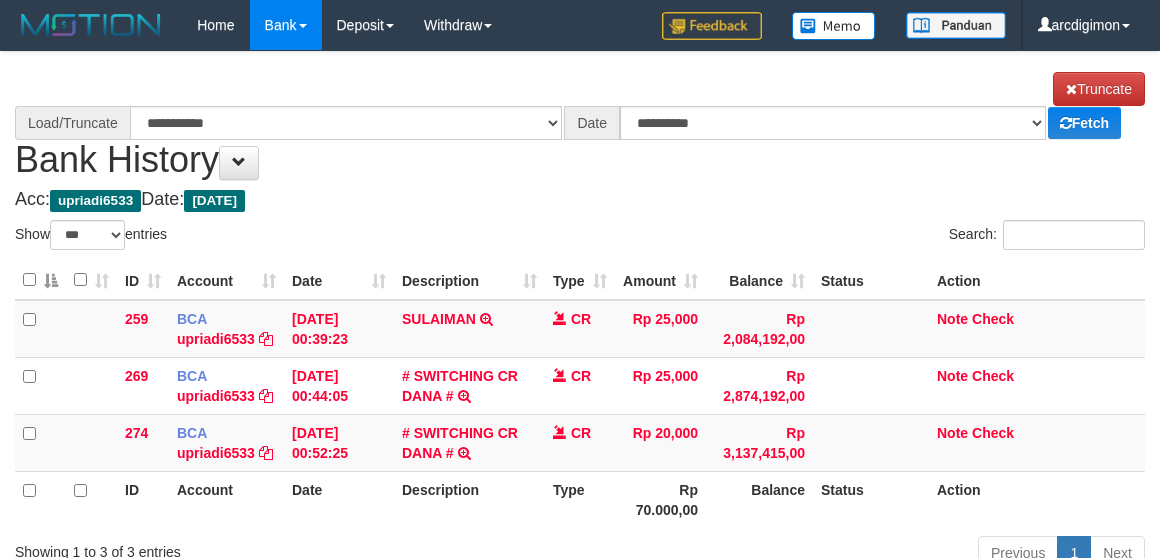 scroll, scrollTop: 0, scrollLeft: 0, axis: both 